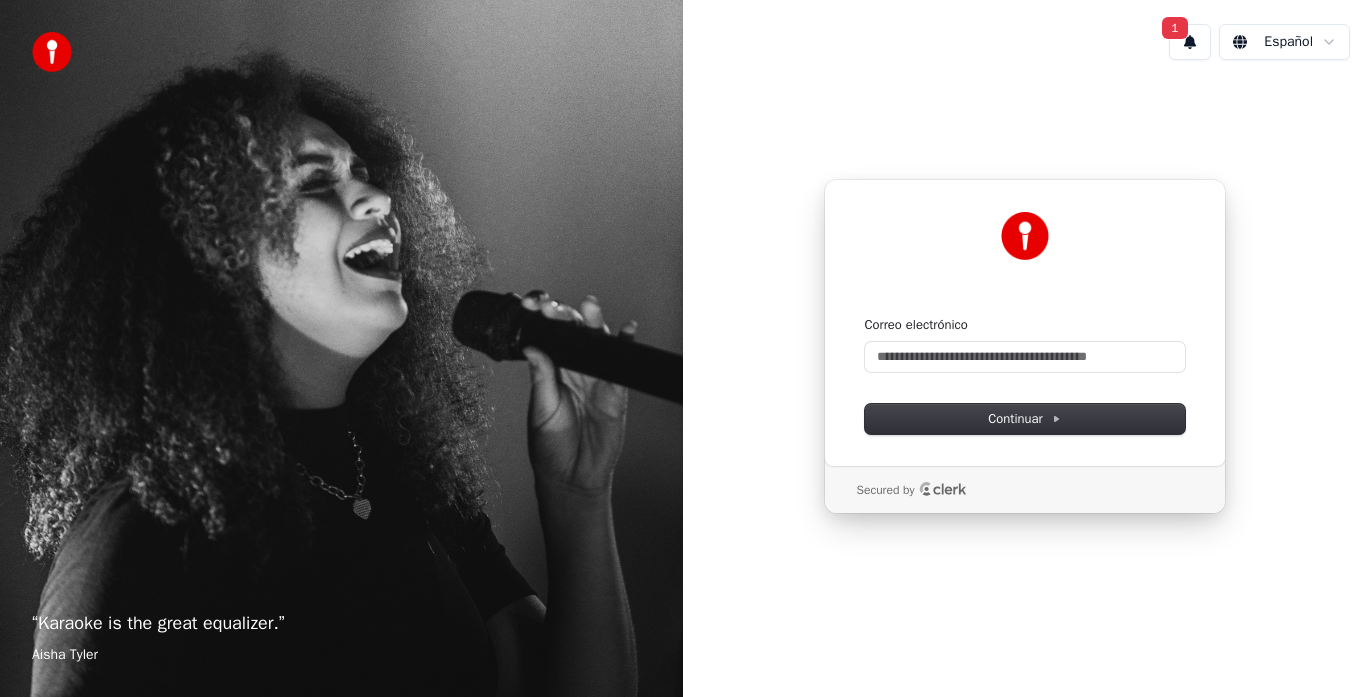 scroll, scrollTop: 0, scrollLeft: 0, axis: both 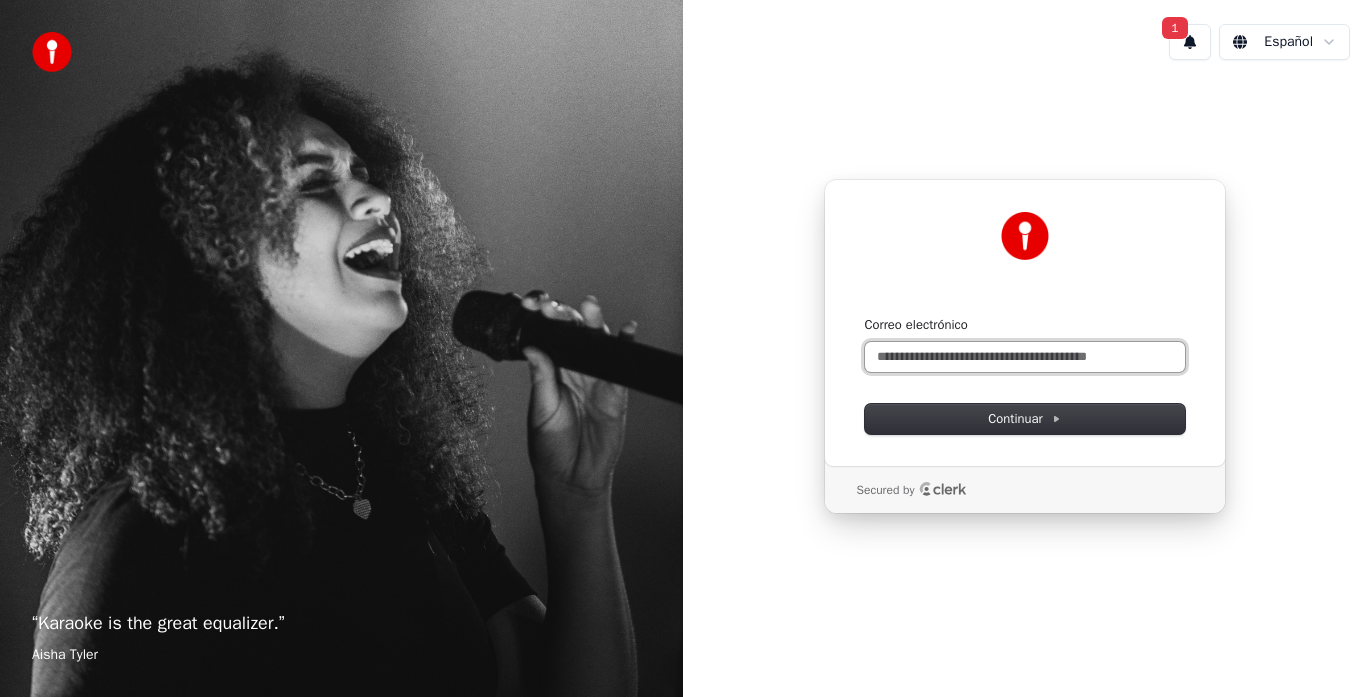 click on "Correo electrónico" at bounding box center [1025, 357] 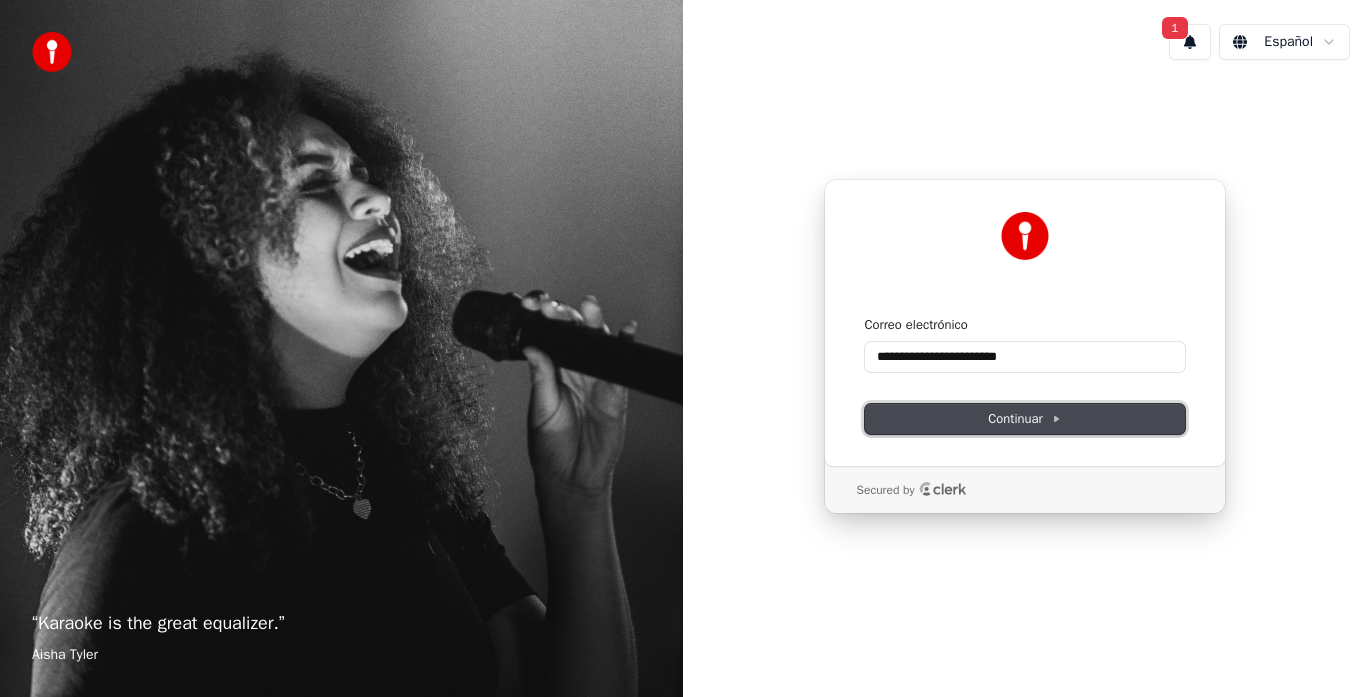 click on "Continuar" at bounding box center [1025, 419] 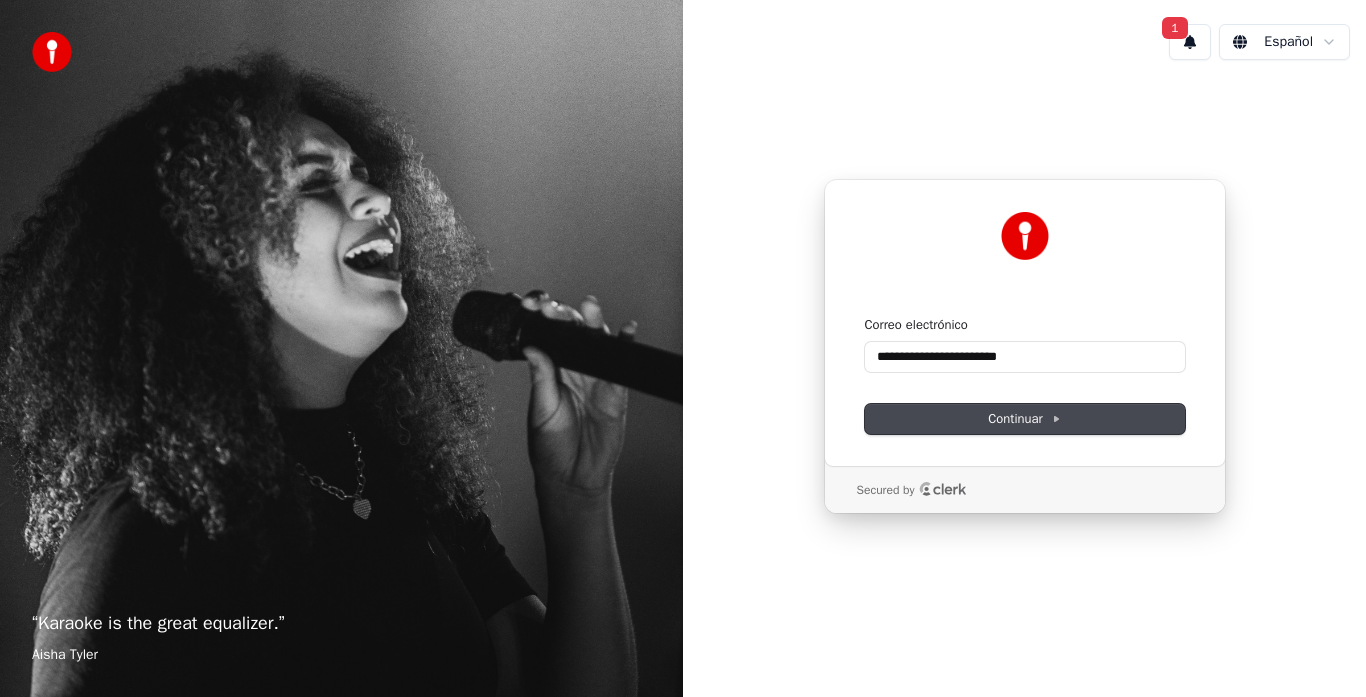 type on "**********" 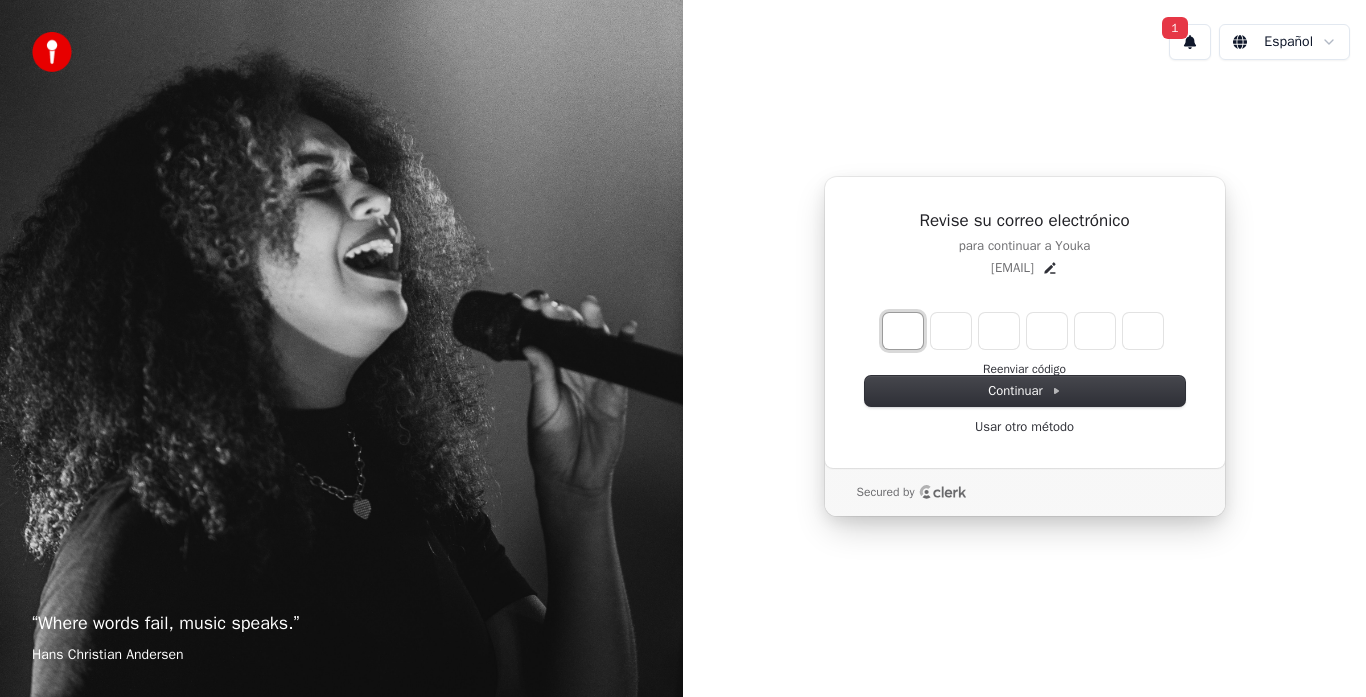 type on "*" 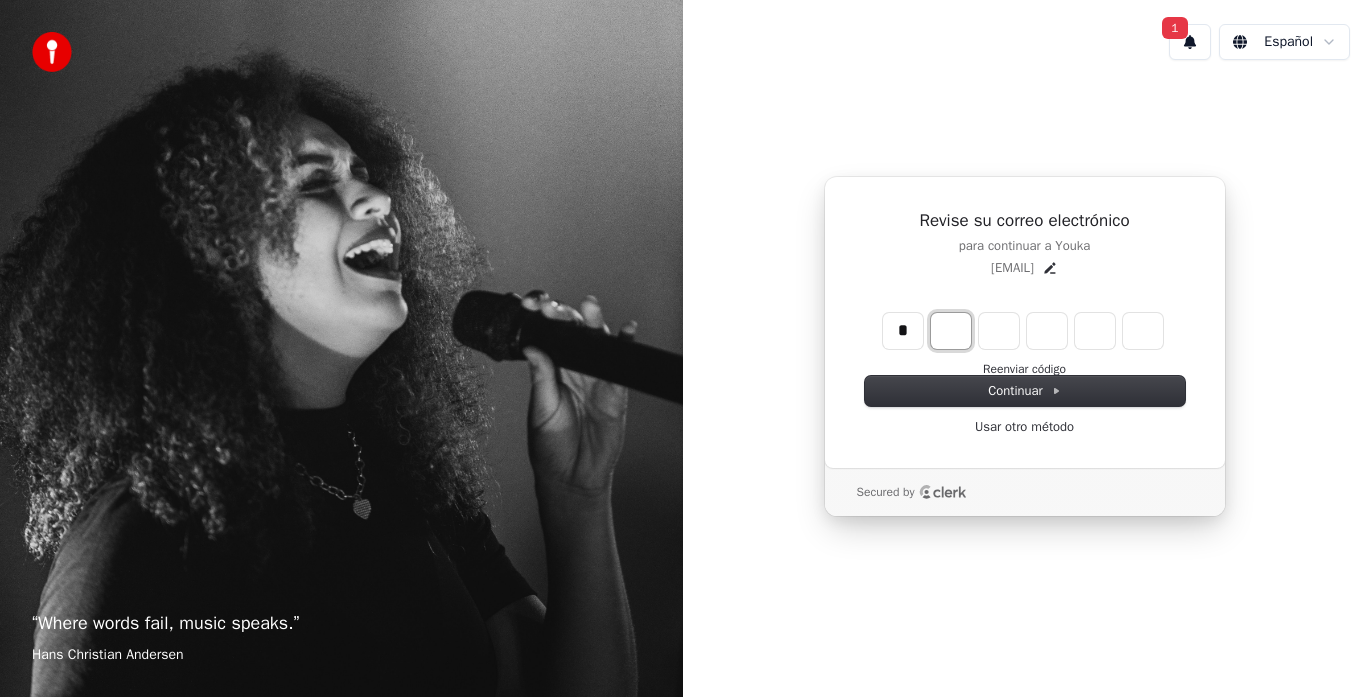 type on "*" 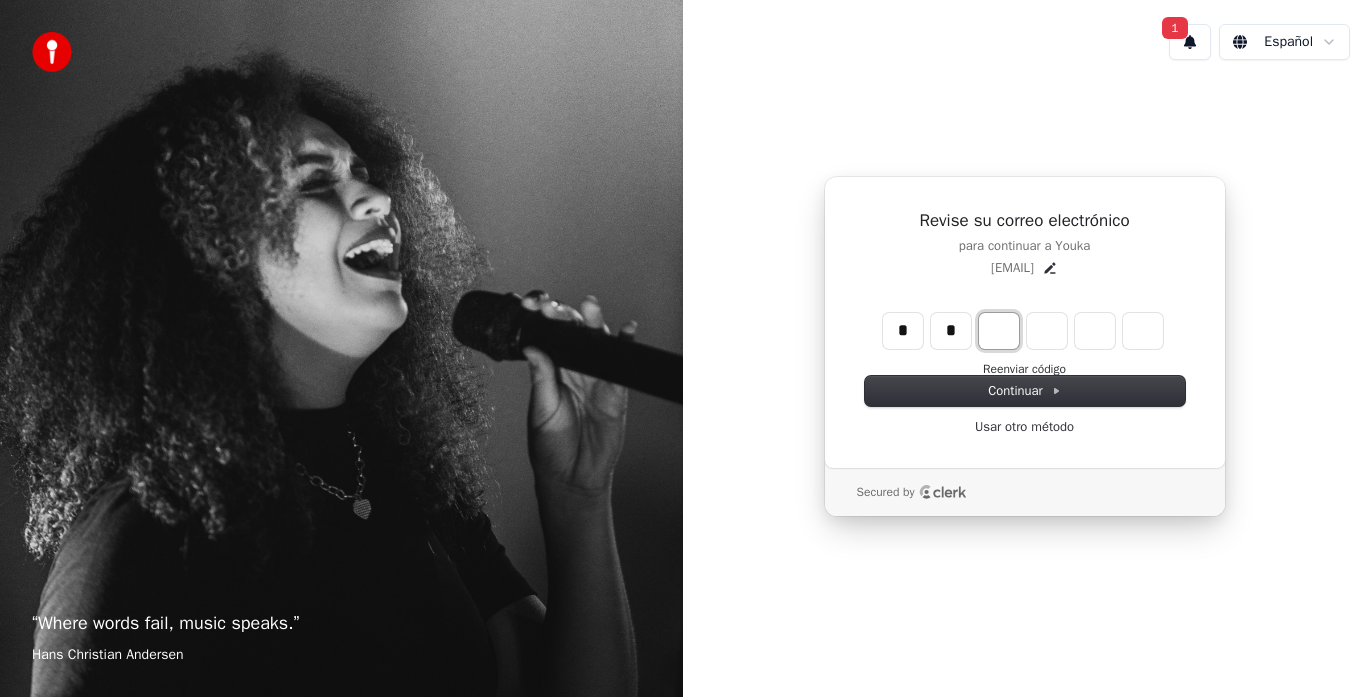type on "**" 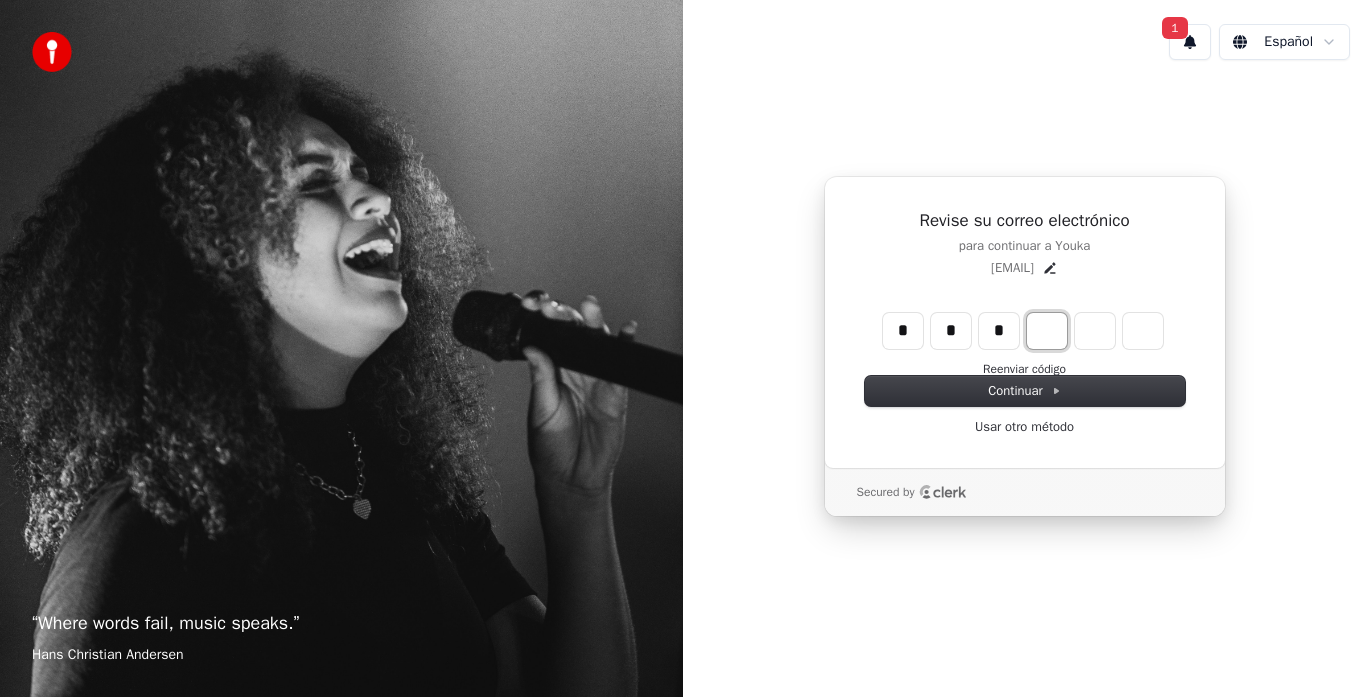 type on "***" 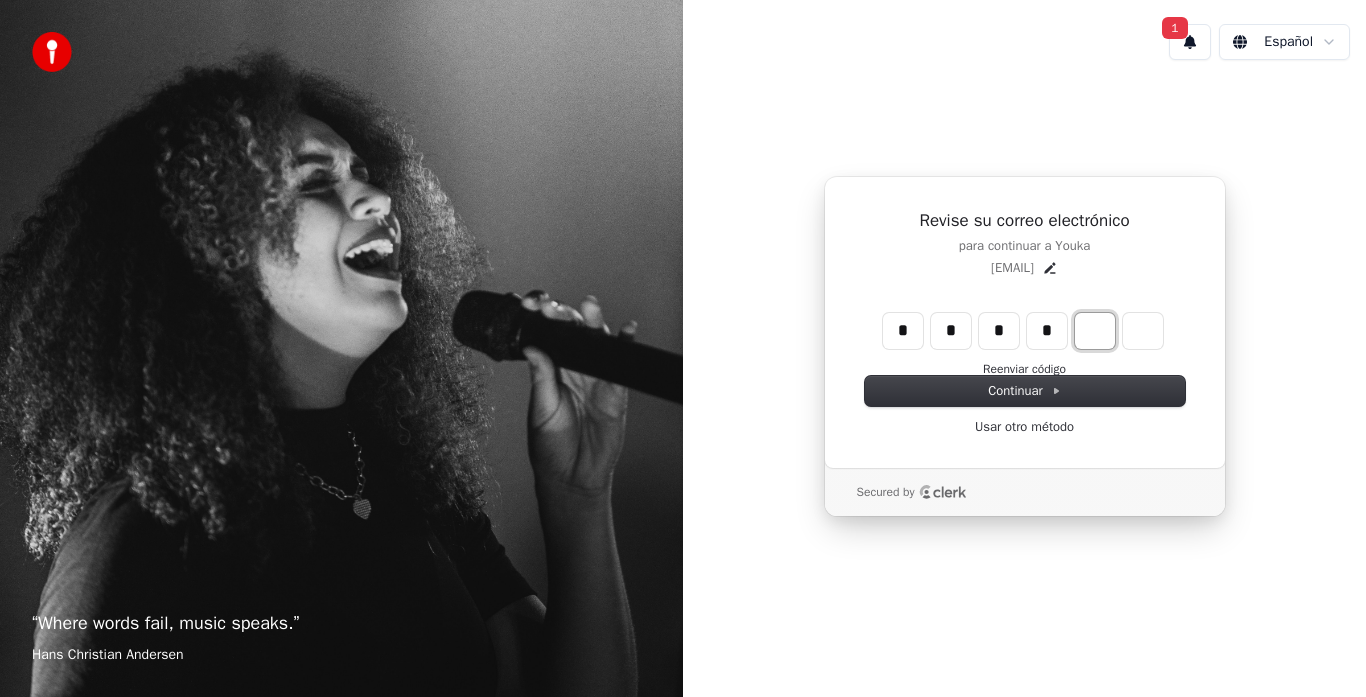 type on "****" 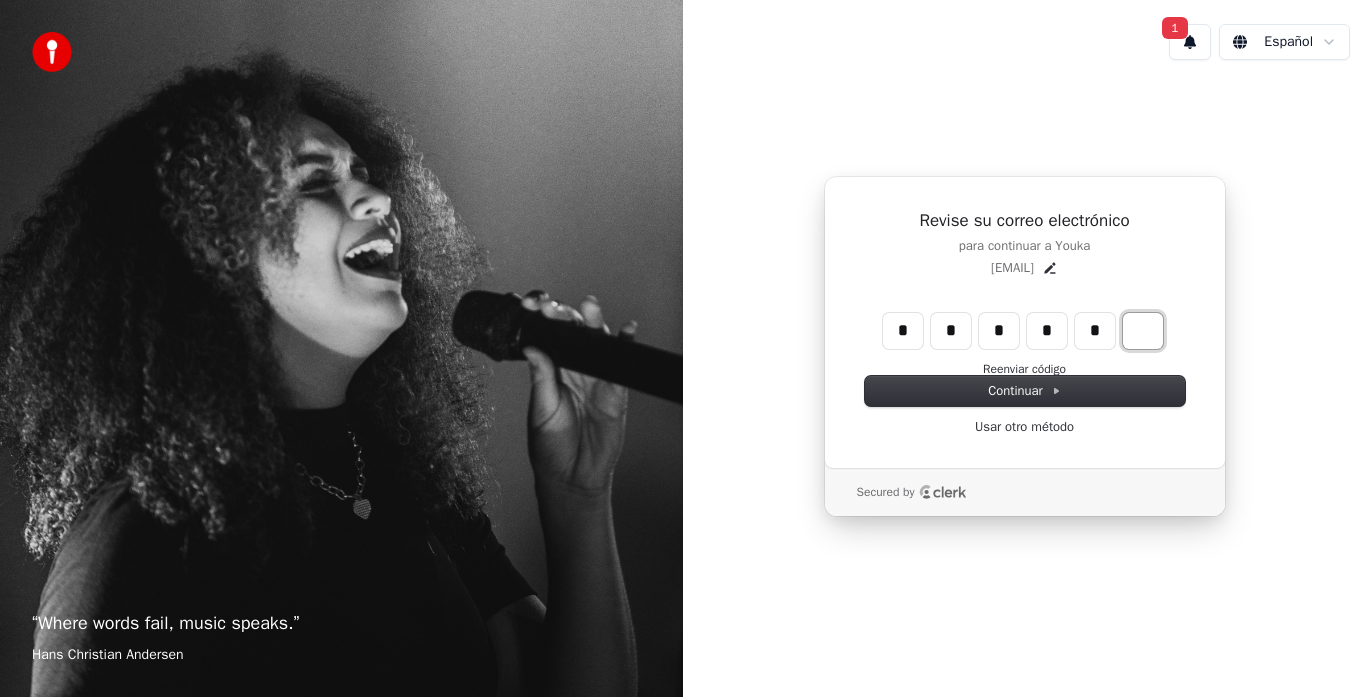 type on "******" 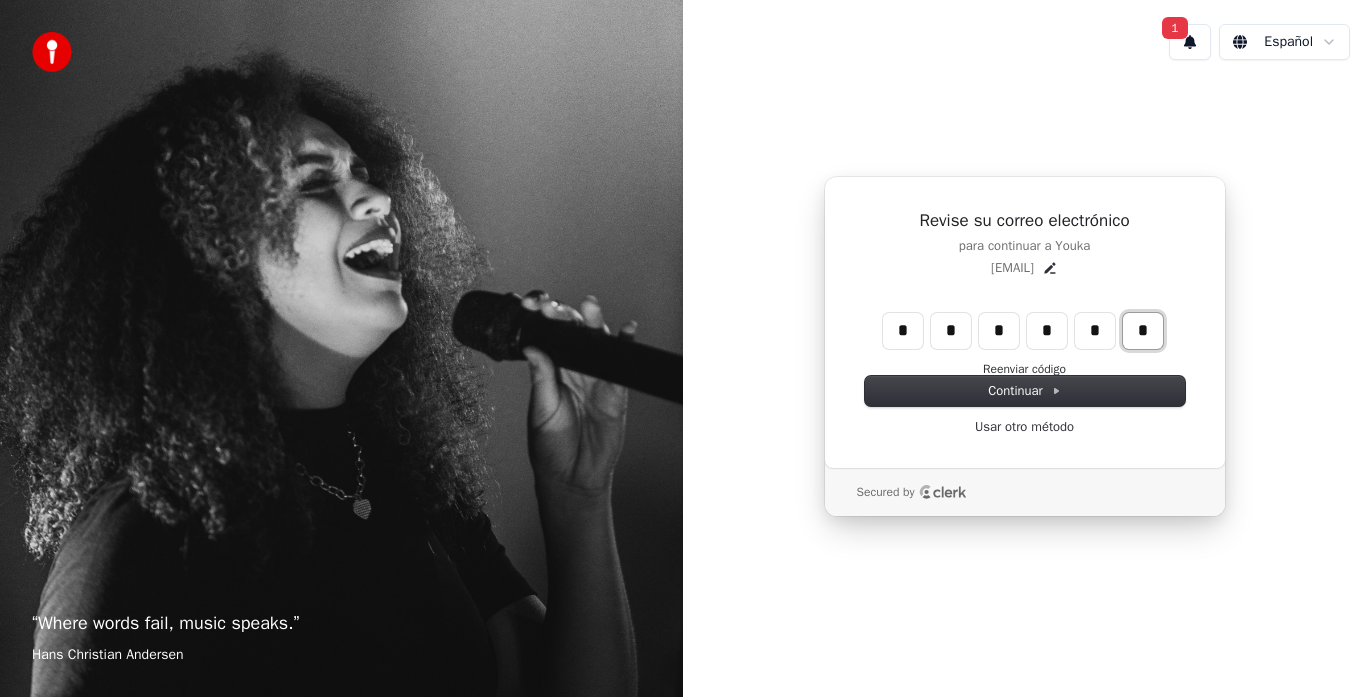 type on "*" 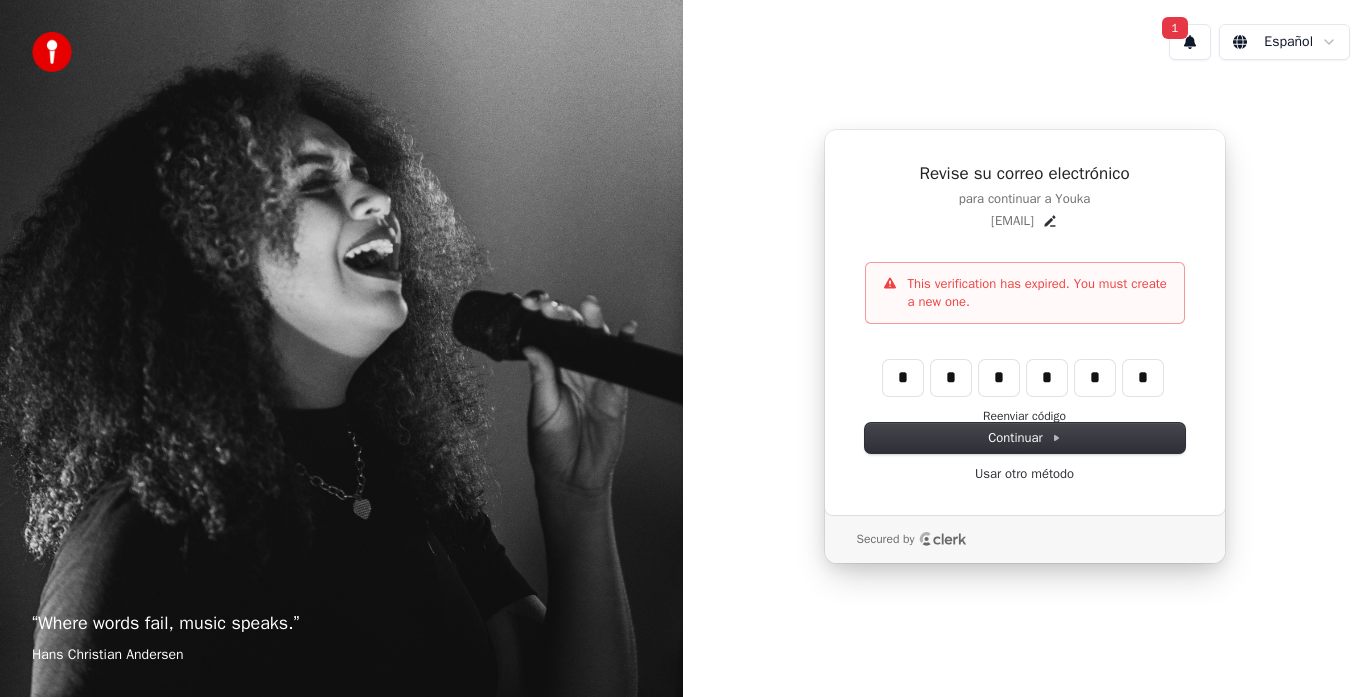 type 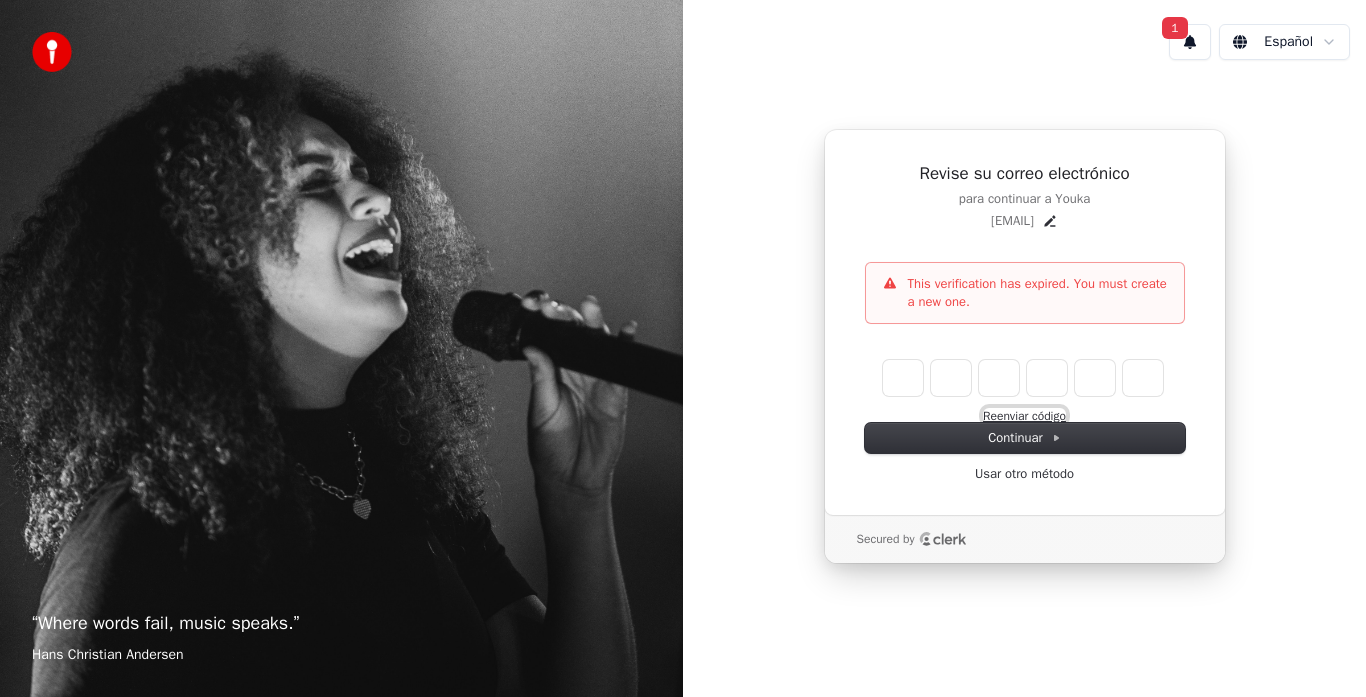 click on "Reenviar código" at bounding box center (1024, 416) 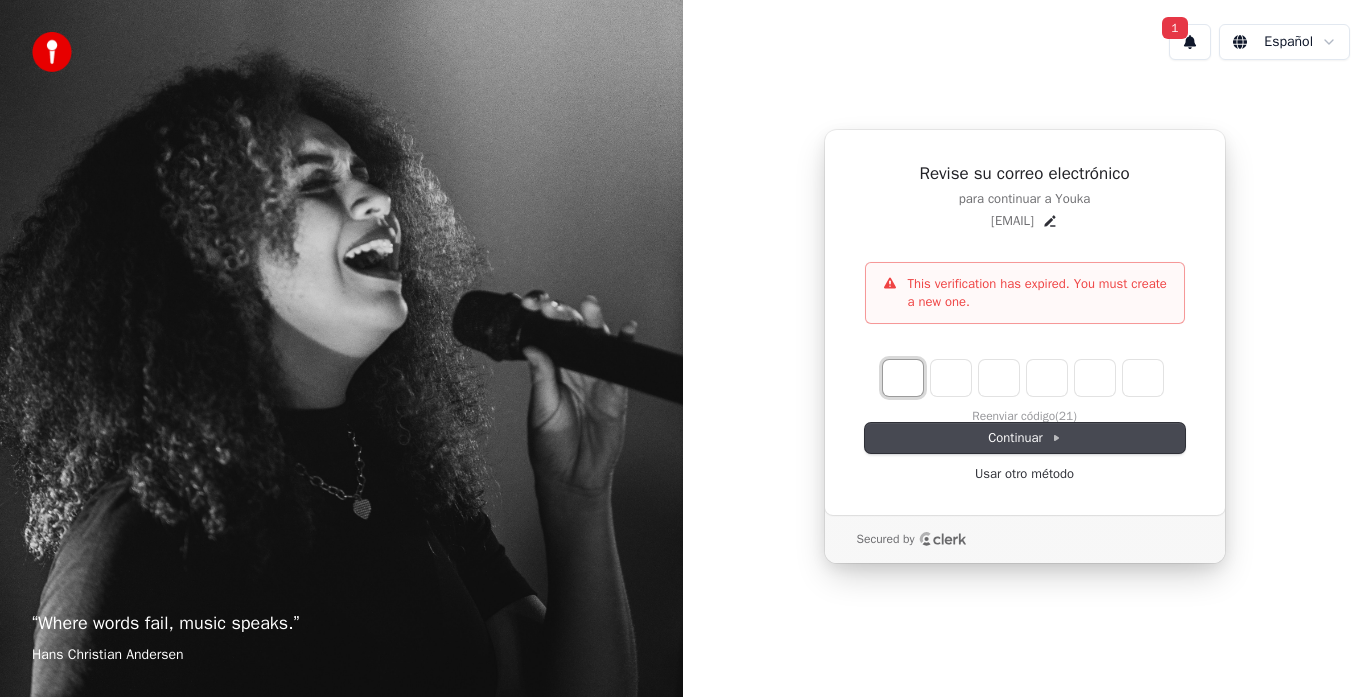 type on "*" 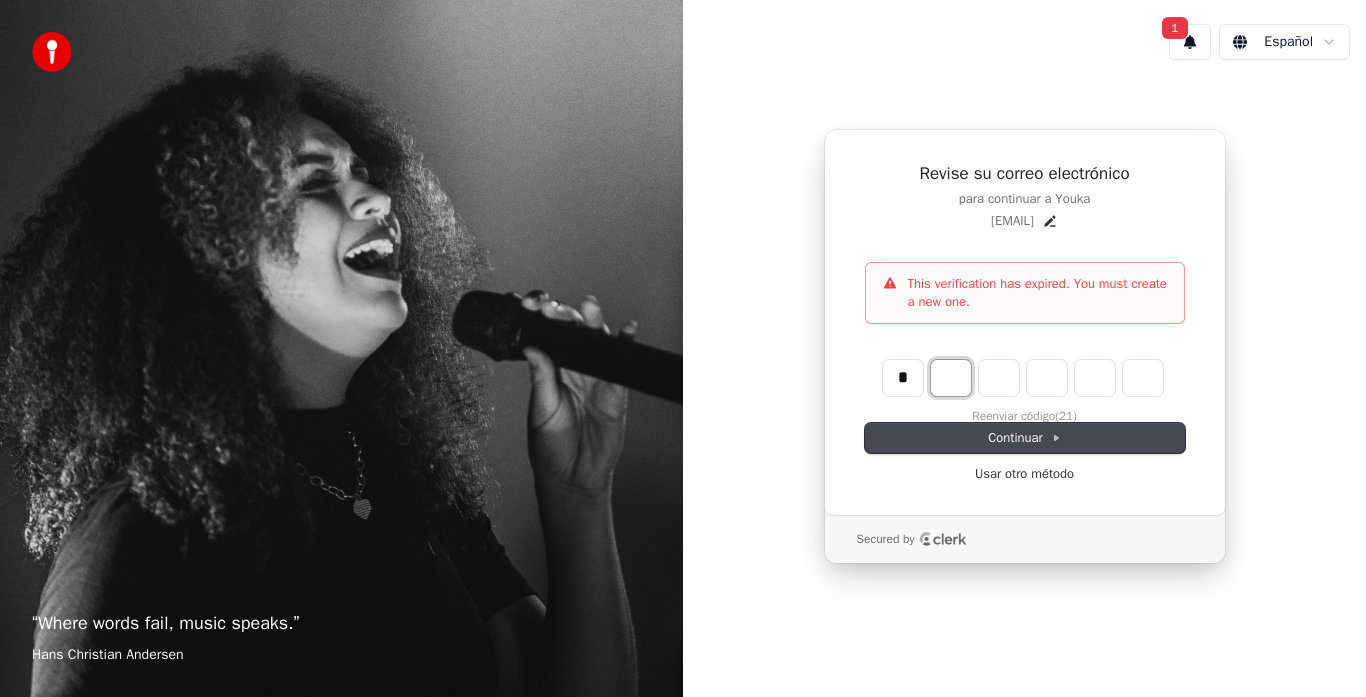type on "*" 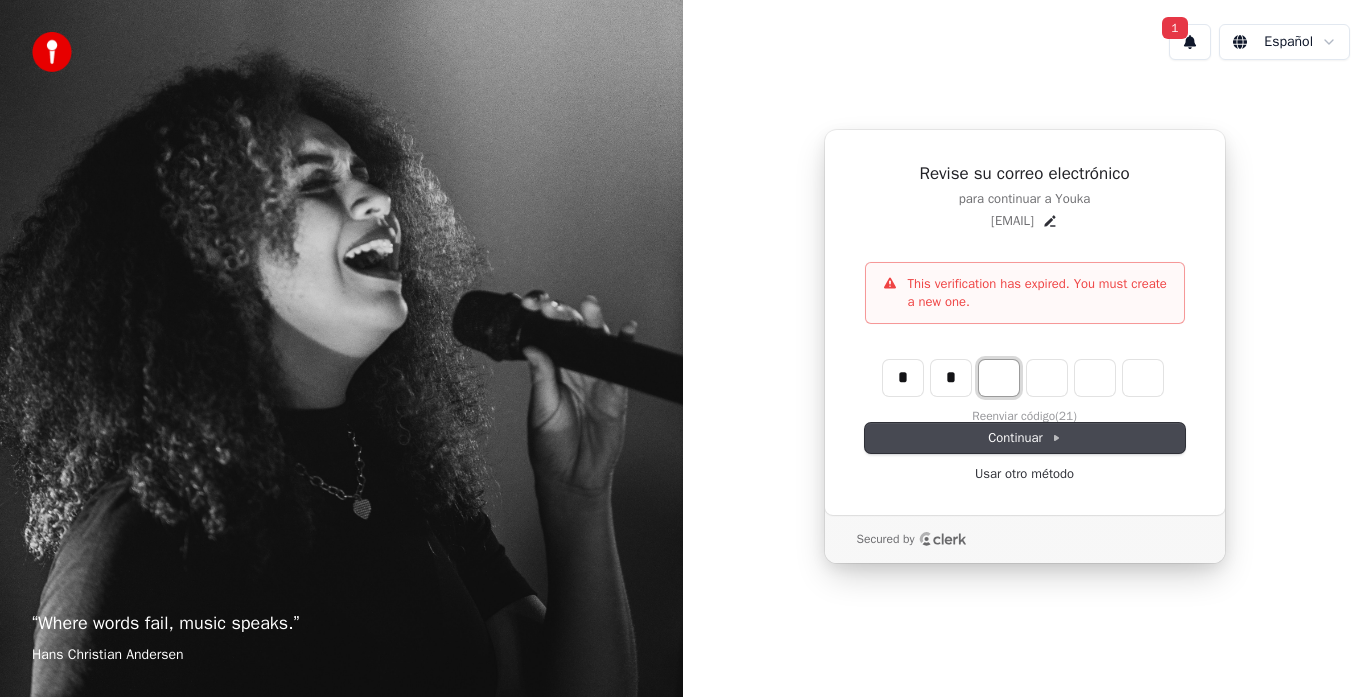 type on "**" 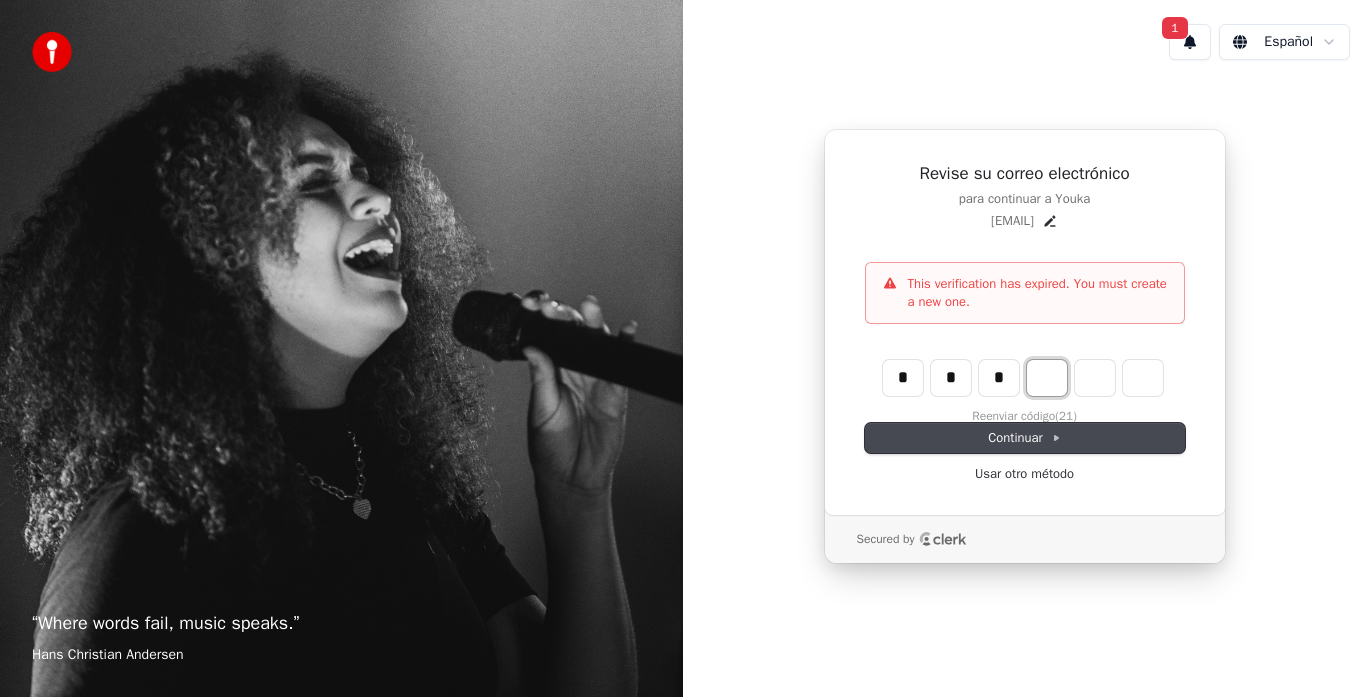 type on "***" 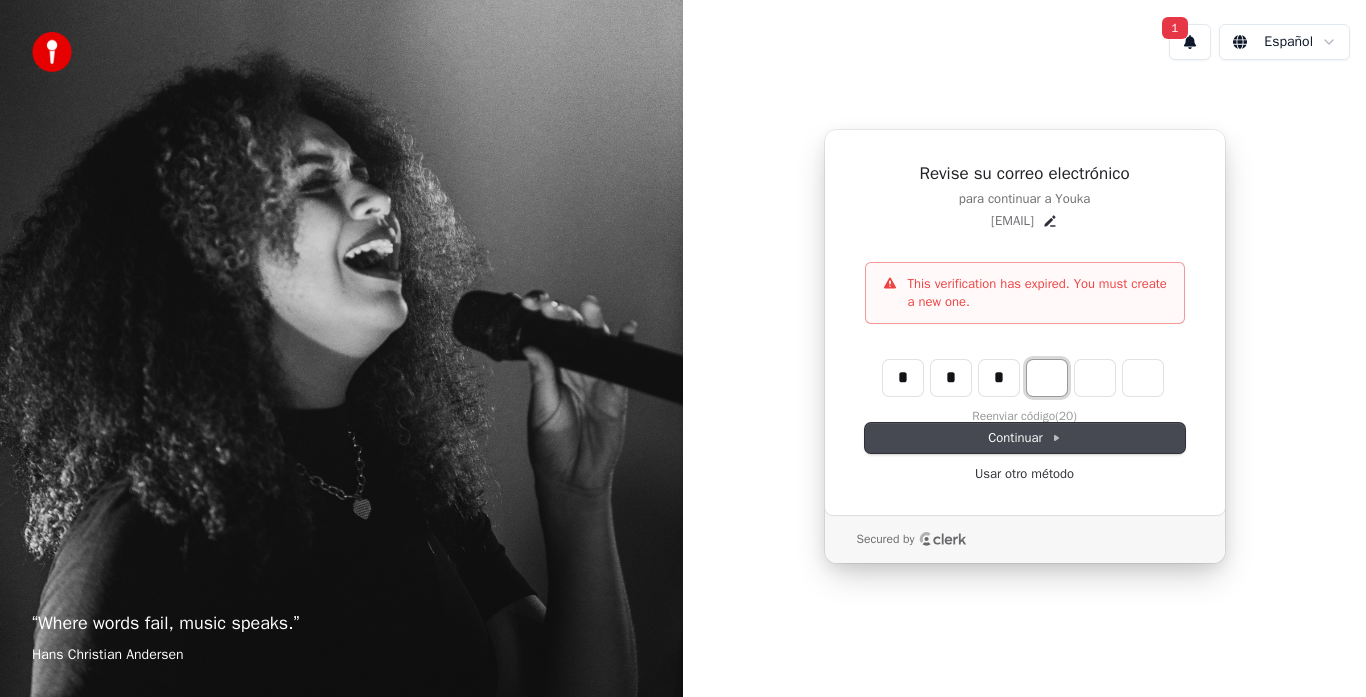 type on "*" 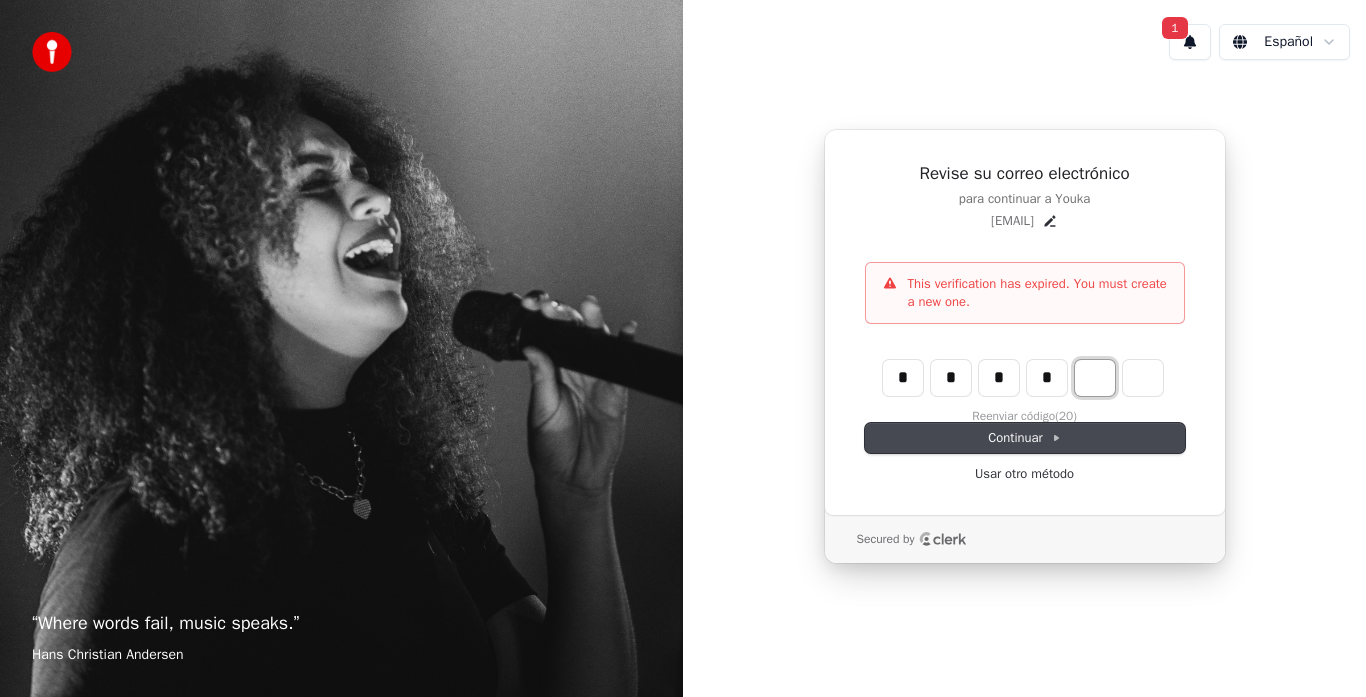 type on "****" 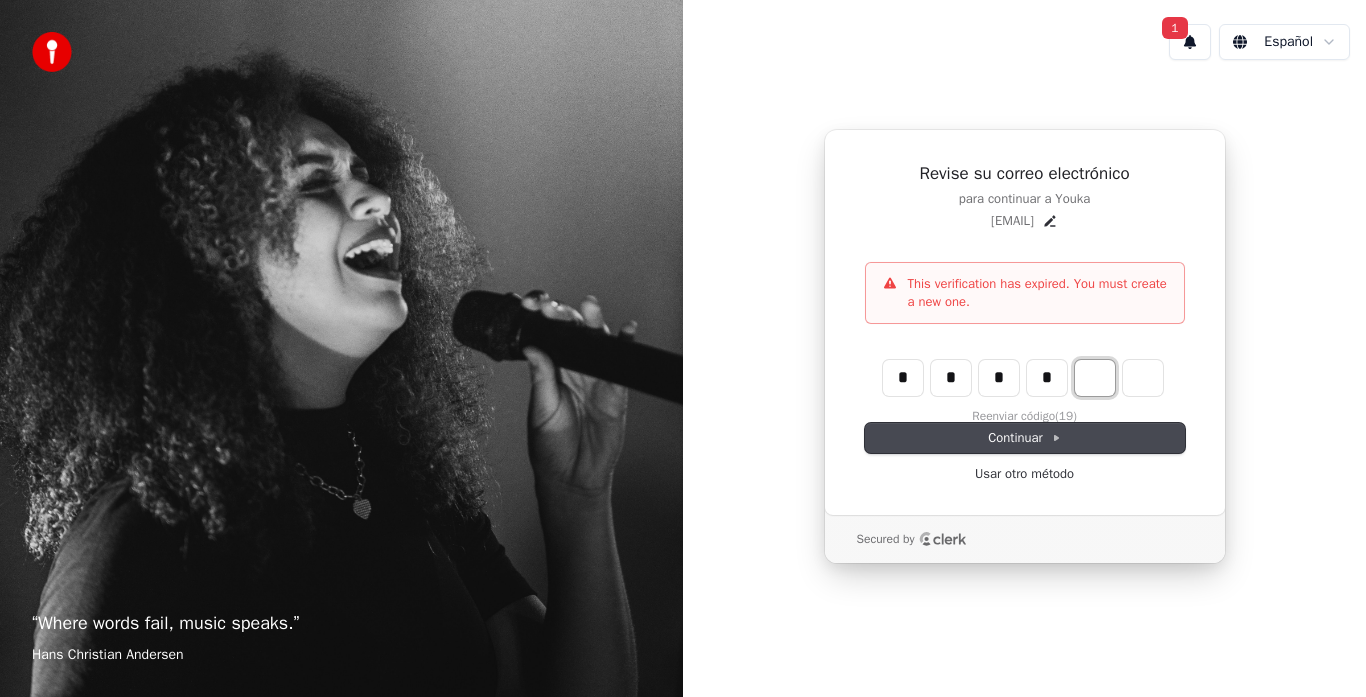 type on "*" 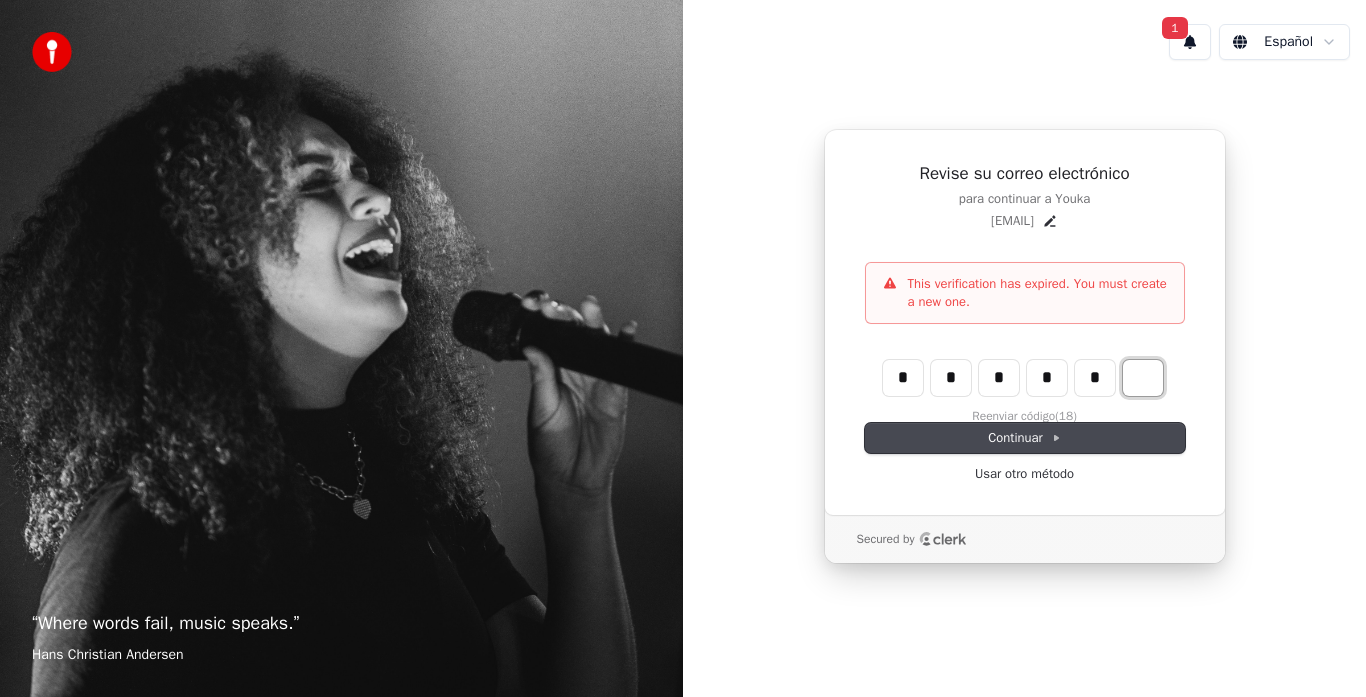 type on "******" 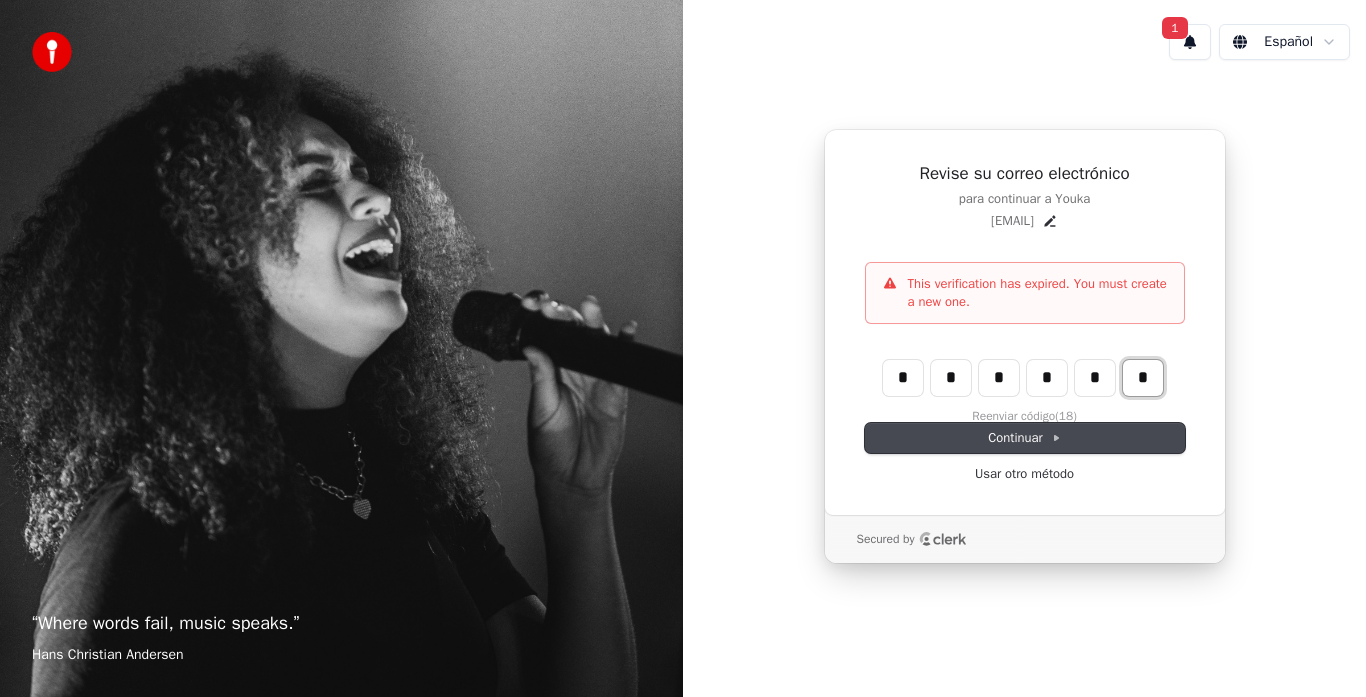type on "*" 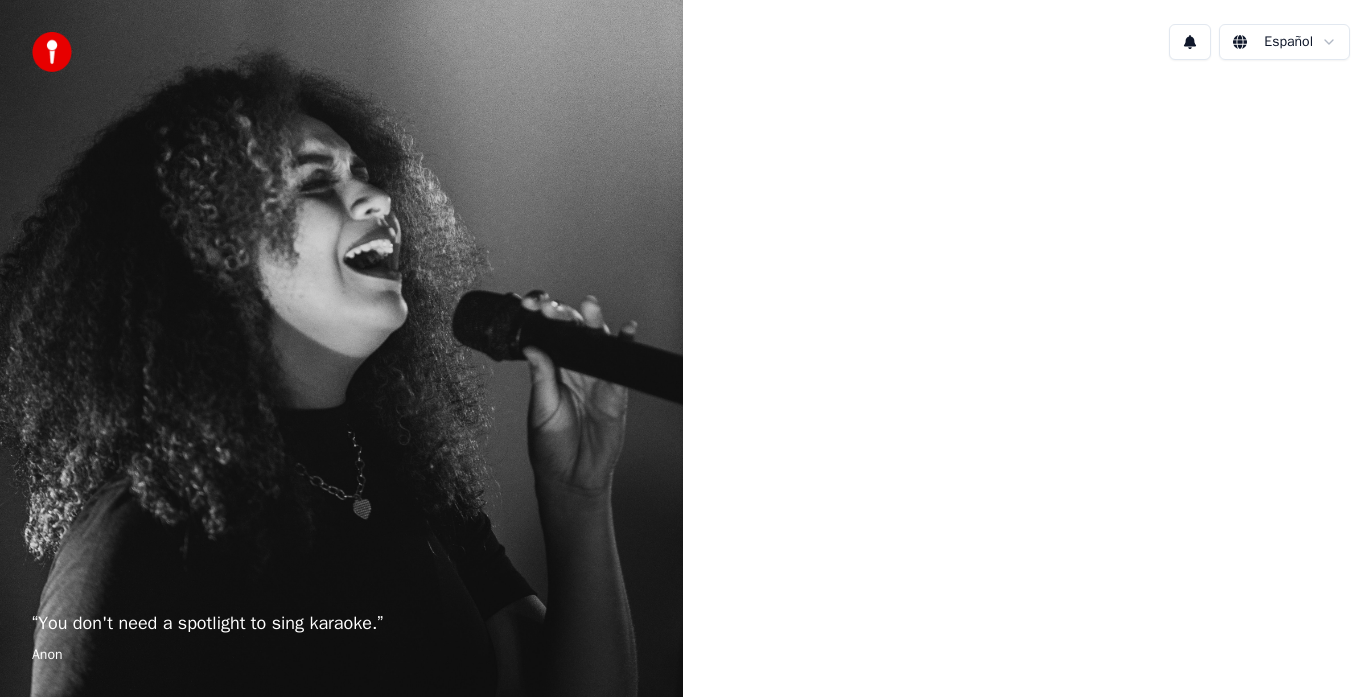 scroll, scrollTop: 0, scrollLeft: 0, axis: both 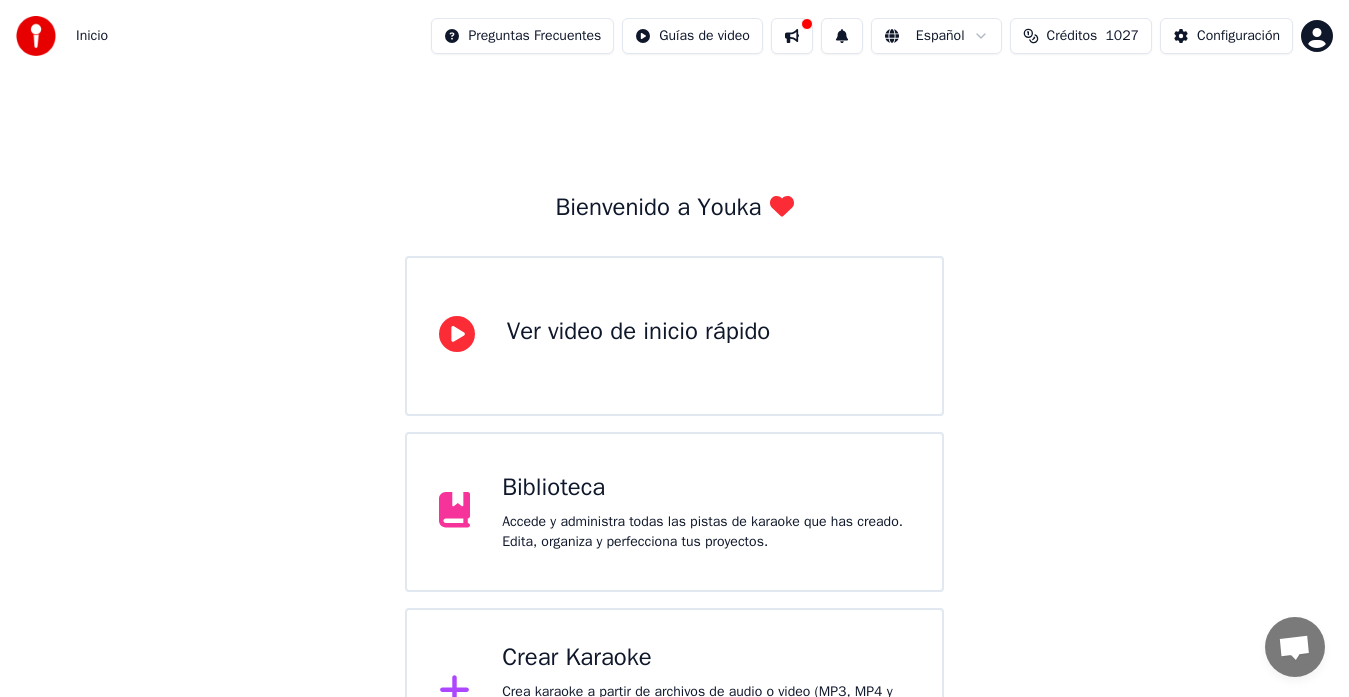 click on "Crear Karaoke" at bounding box center (706, 658) 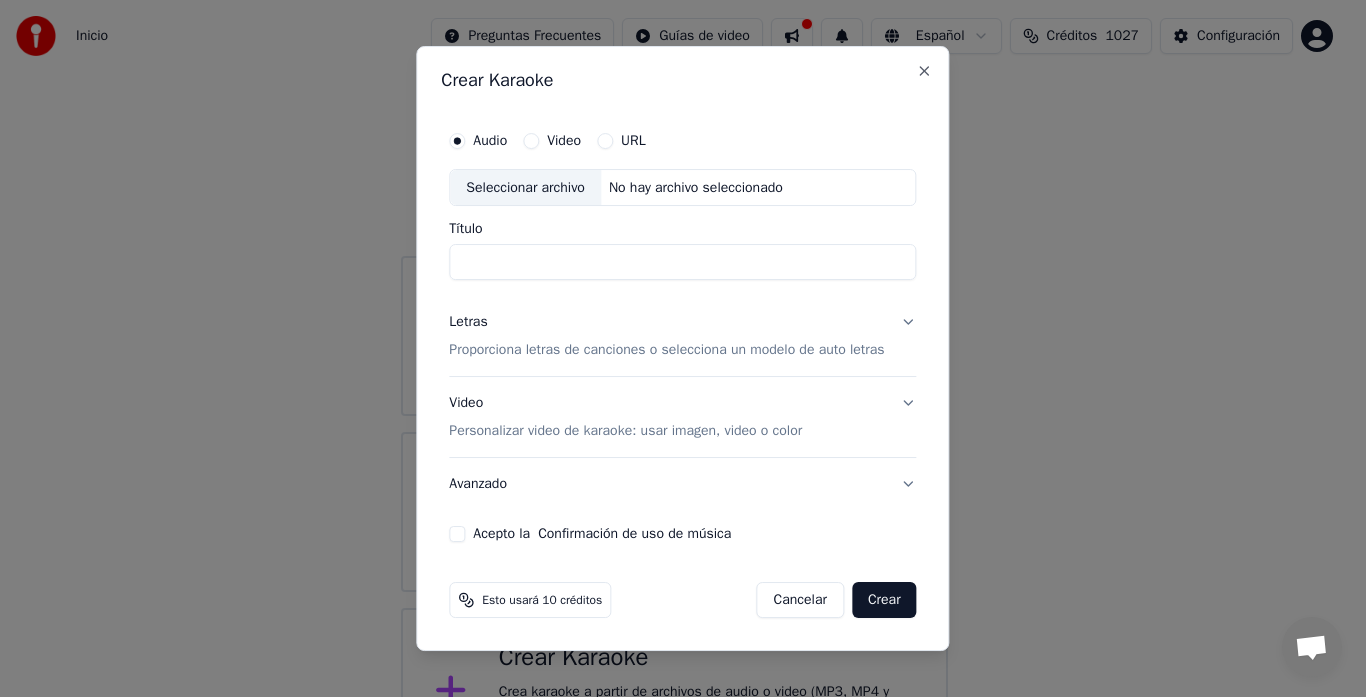 click on "Seleccionar archivo" at bounding box center (525, 188) 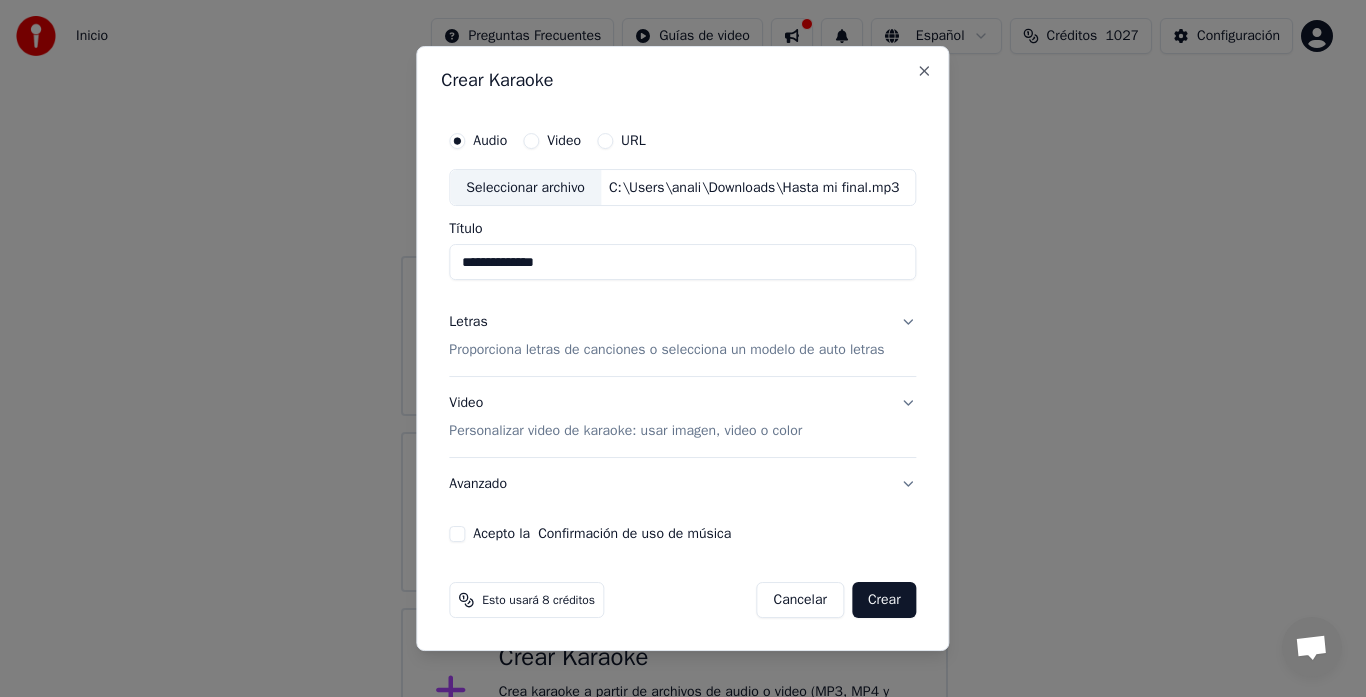 click on "**********" at bounding box center (682, 263) 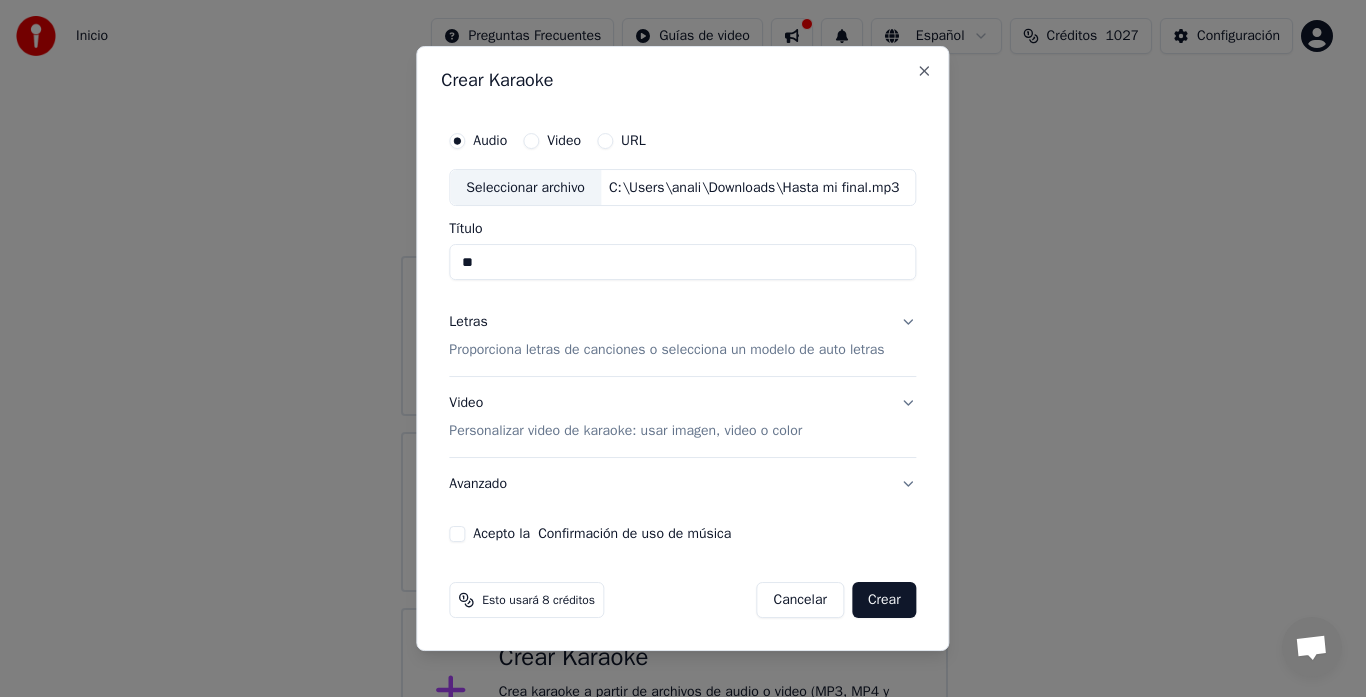 type on "*" 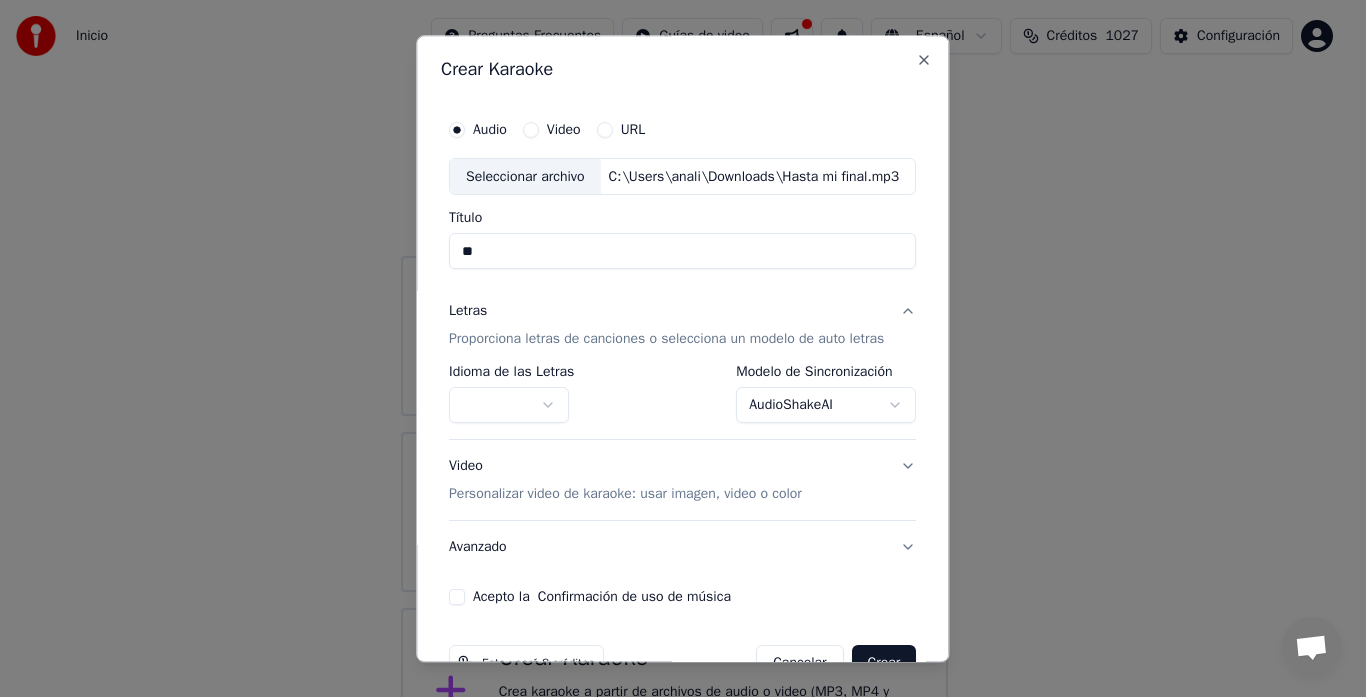 click on "Inicio Preguntas Frecuentes Guías de video Español Créditos 1027 Configuración Bienvenido a Youka Ver video de inicio rápido Biblioteca Accede y administra todas las pistas de karaoke que has creado. Edita, organiza y perfecciona tus proyectos. Crear Karaoke Crea karaoke a partir de archivos de audio o video (MP3, MP4 y más), o pega una URL para generar instantáneamente un video de karaoke con letras sincronizadas. Por favor, actualiza a la última versión Tu versión de Youka está obsoleta. Por favor, guarda tu biblioteca y tus ajustes (Ajustes > Zona peligrosa > Exportar ajustes) y actualiza a la última versión para continuar usando Youka. Conversación Adam de Youka Desktop Más canales Continuar en Correo electrónico Red fuera de línea. Reconectando... Por ahora no se pueden recibir ni enviar mensajes. Youka Desktop ¡Hola! ¿En qué te puedo ayudar? [DAY], [DAY_NUMBER]/[MONTH]/[YEAR] [FIRST] [LAST] Ilusiones Zamba (LyM_[FIRST] [LAST]) ([YEAR]/[MONTH]/[DAY]).mp3 [DAY]/[MONTH]/[YEAR] [DAY]/[MONTH]/[YEAR] [DAY]/[MONTH]/[YEAR] [DAY], [DAY_NUMBER] [MONTH]" at bounding box center [674, 480] 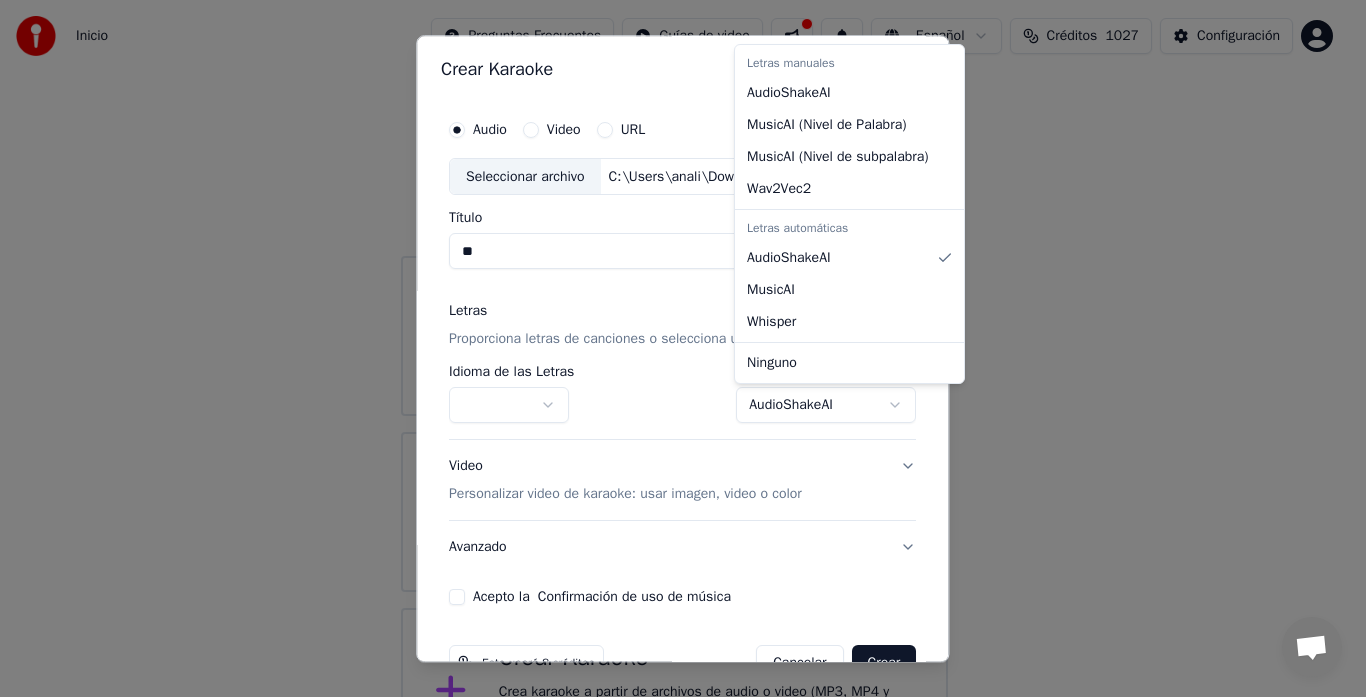 click on "Inicio Preguntas Frecuentes Guías de video Español Créditos 1027 Configuración Bienvenido a Youka Ver video de inicio rápido Biblioteca Accede y administra todas las pistas de karaoke que has creado. Edita, organiza y perfecciona tus proyectos. Crear Karaoke Crea karaoke a partir de archivos de audio o video (MP3, MP4 y más), o pega una URL para generar instantáneamente un video de karaoke con letras sincronizadas. Por favor, actualiza a la última versión Tu versión de Youka está obsoleta. Por favor, guarda tu biblioteca y tus ajustes (Ajustes > Zona peligrosa > Exportar ajustes) y actualiza a la última versión para continuar usando Youka. Conversación Adam de Youka Desktop Más canales Continuar en Correo electrónico Red fuera de línea. Reconectando... Por ahora no se pueden recibir ni enviar mensajes. Youka Desktop ¡Hola! ¿En qué te puedo ayudar? [DAY], [DAY_NUMBER]/[MONTH]/[YEAR] [FIRST] [LAST] Ilusiones Zamba (LyM_[FIRST] [LAST]) ([YEAR]/[MONTH]/[DAY]).mp3 [DAY]/[MONTH]/[YEAR] [DAY]/[MONTH]/[YEAR] [DAY]/[MONTH]/[YEAR] [DAY], [DAY_NUMBER] [MONTH]" at bounding box center (674, 480) 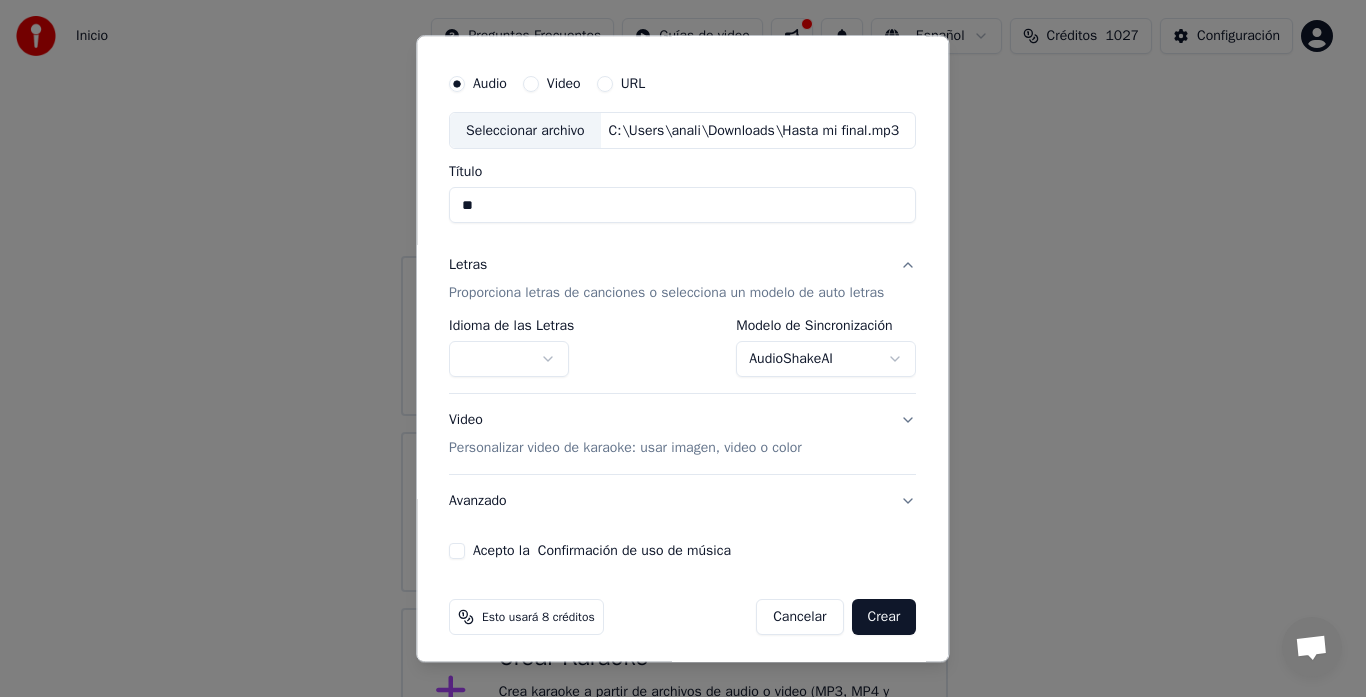 scroll, scrollTop: 52, scrollLeft: 0, axis: vertical 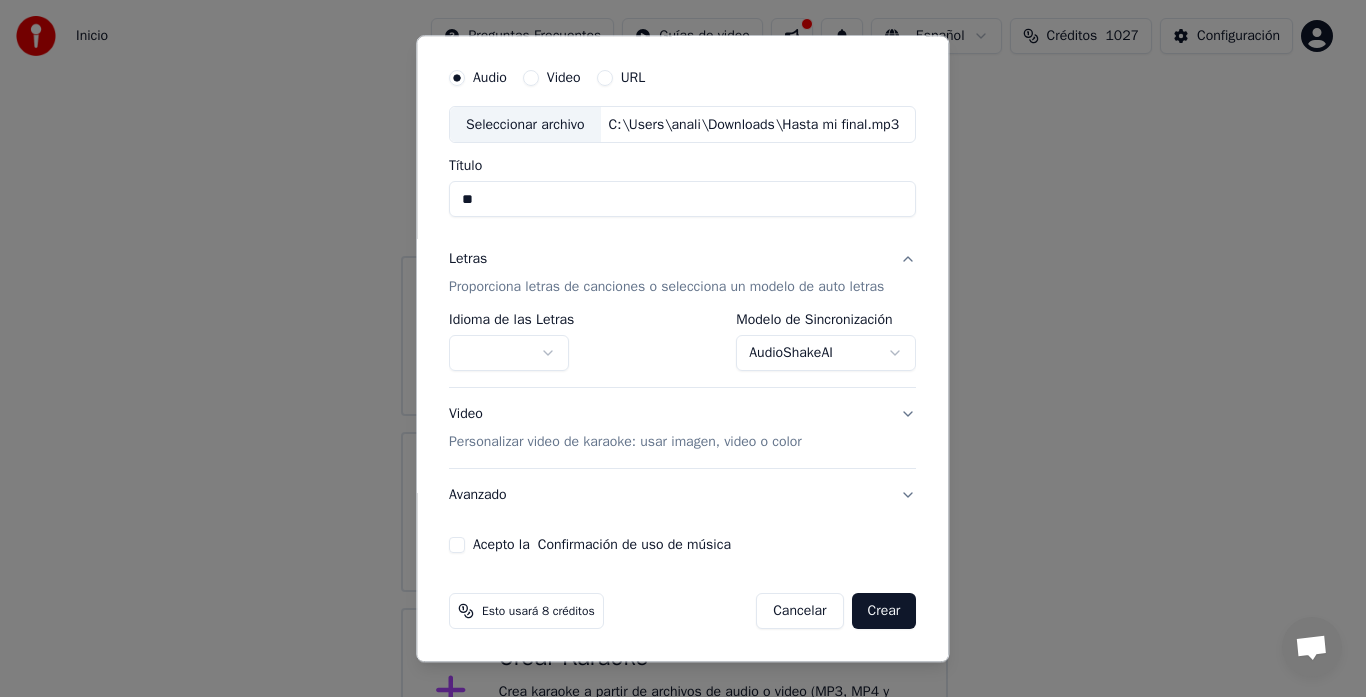 click on "Acepto la   Confirmación de uso de música" at bounding box center (457, 546) 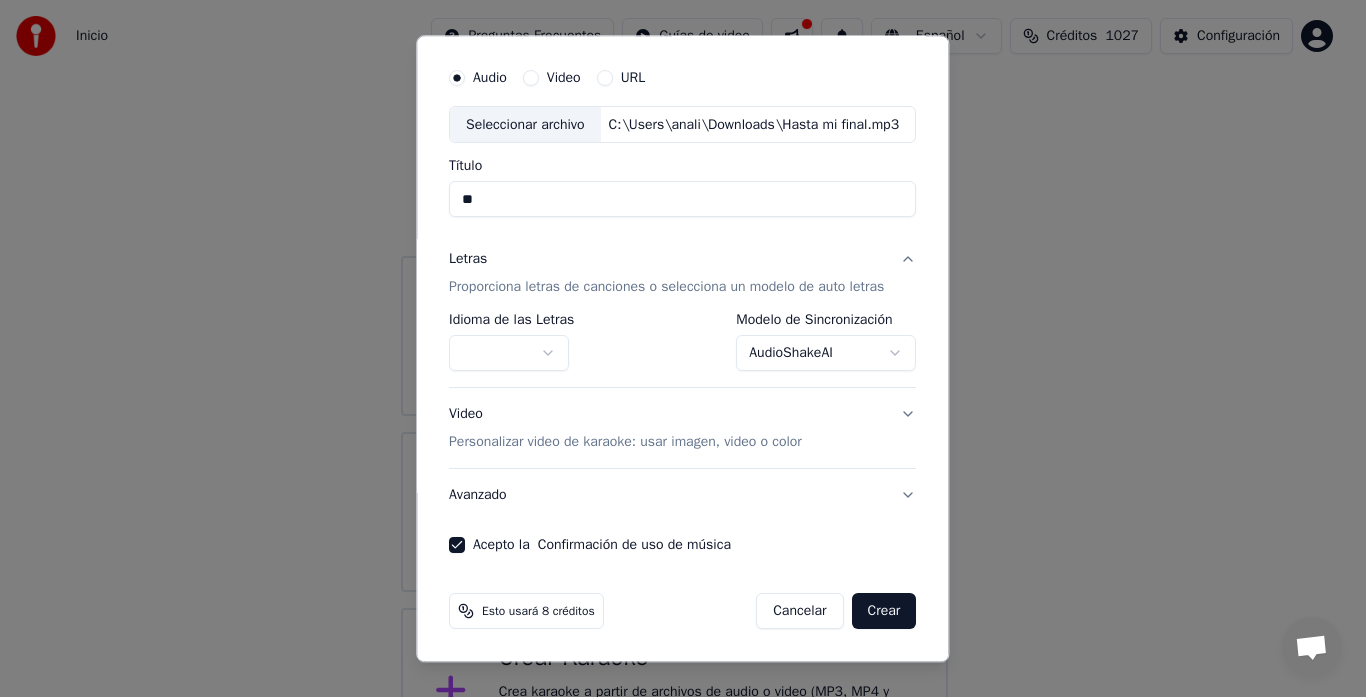 click on "Crear" at bounding box center (884, 612) 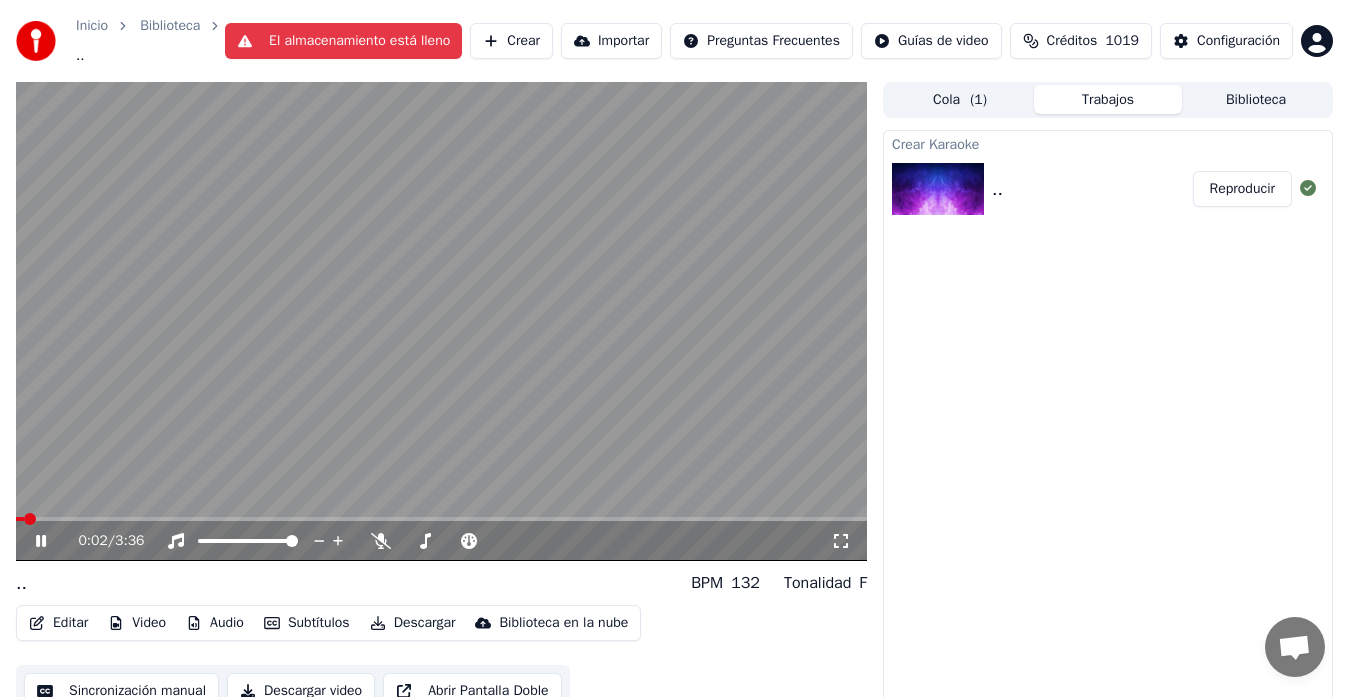 click at bounding box center (20, 519) 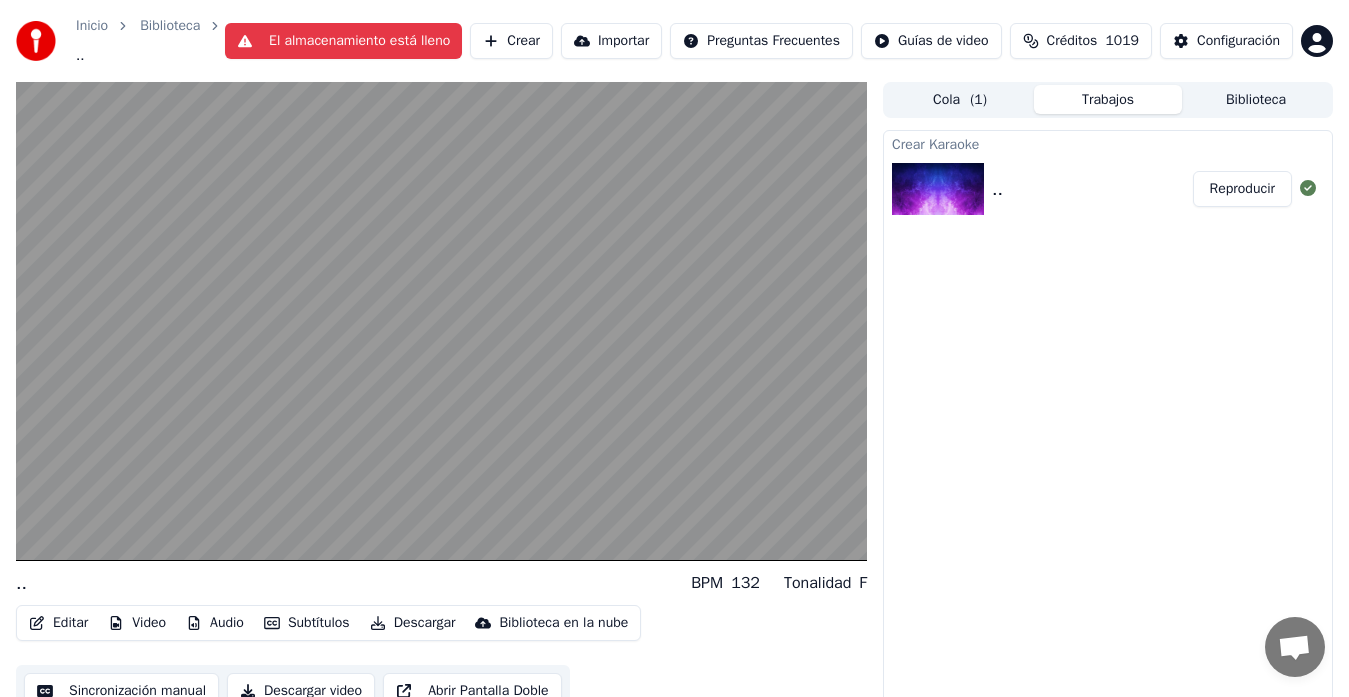 click on "Editar" at bounding box center (58, 623) 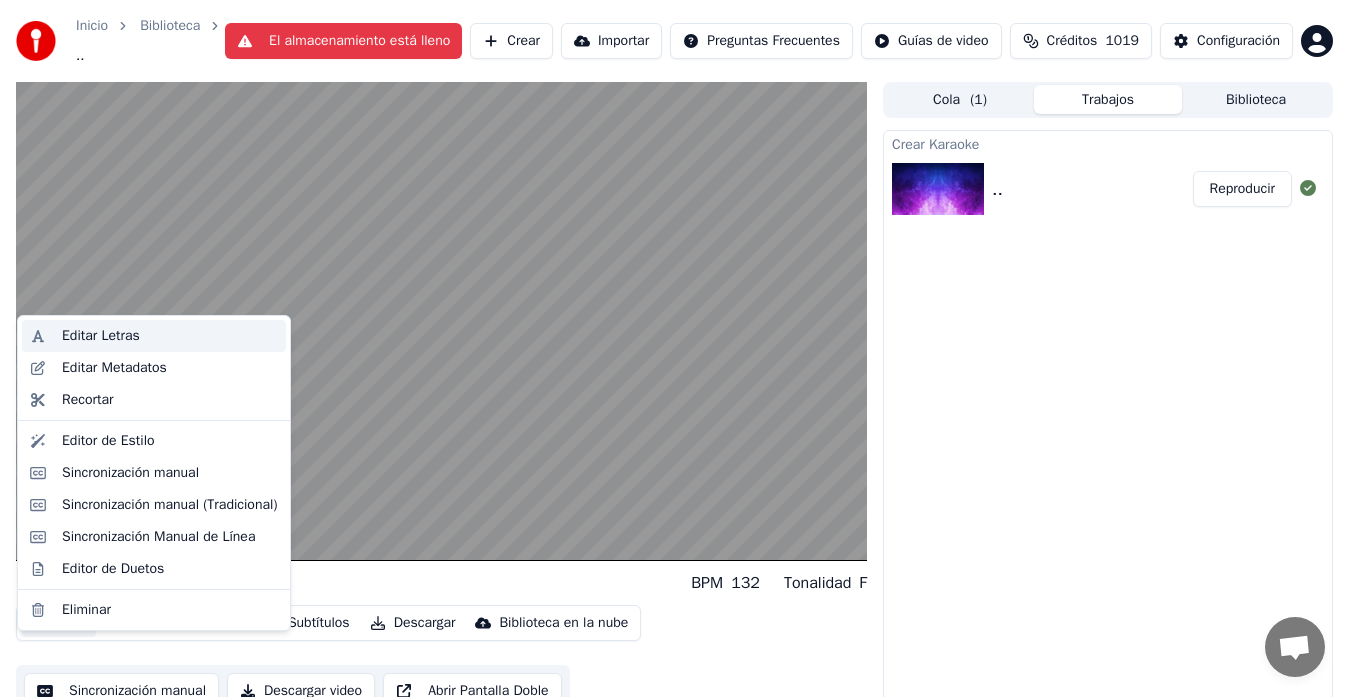 click on "Editar Letras" at bounding box center (101, 336) 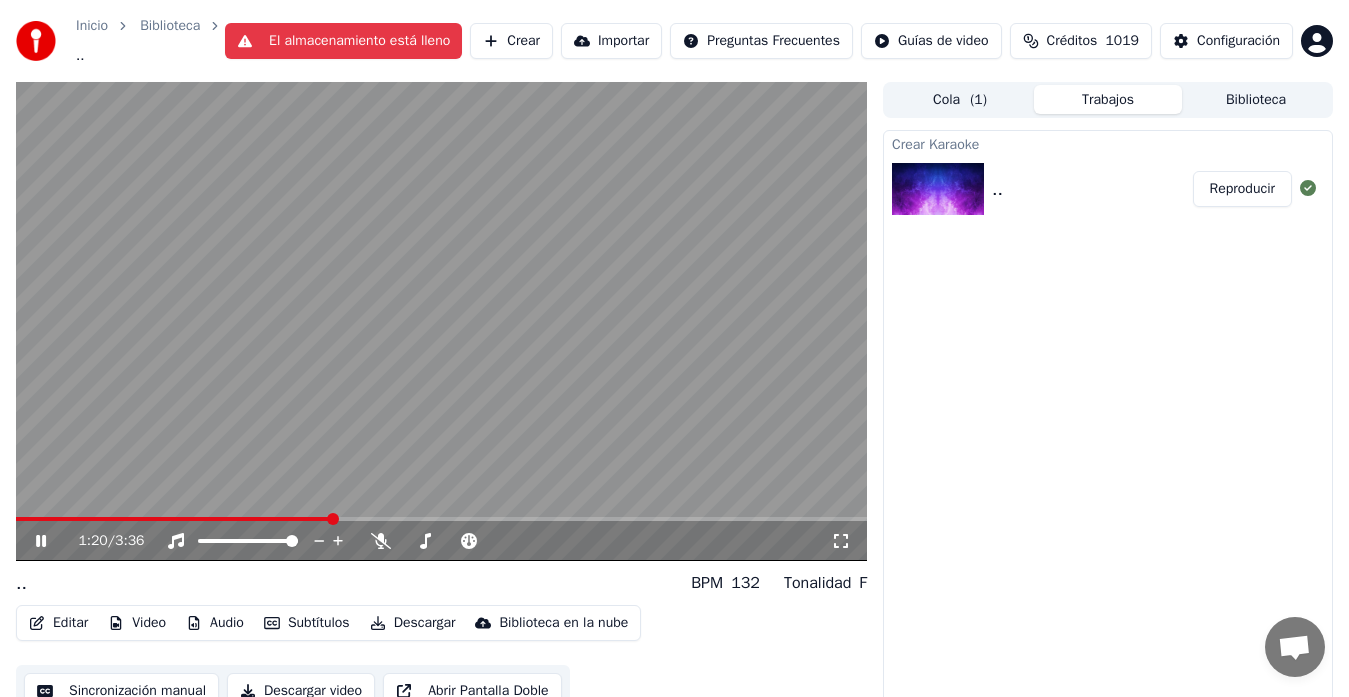 click at bounding box center (441, 321) 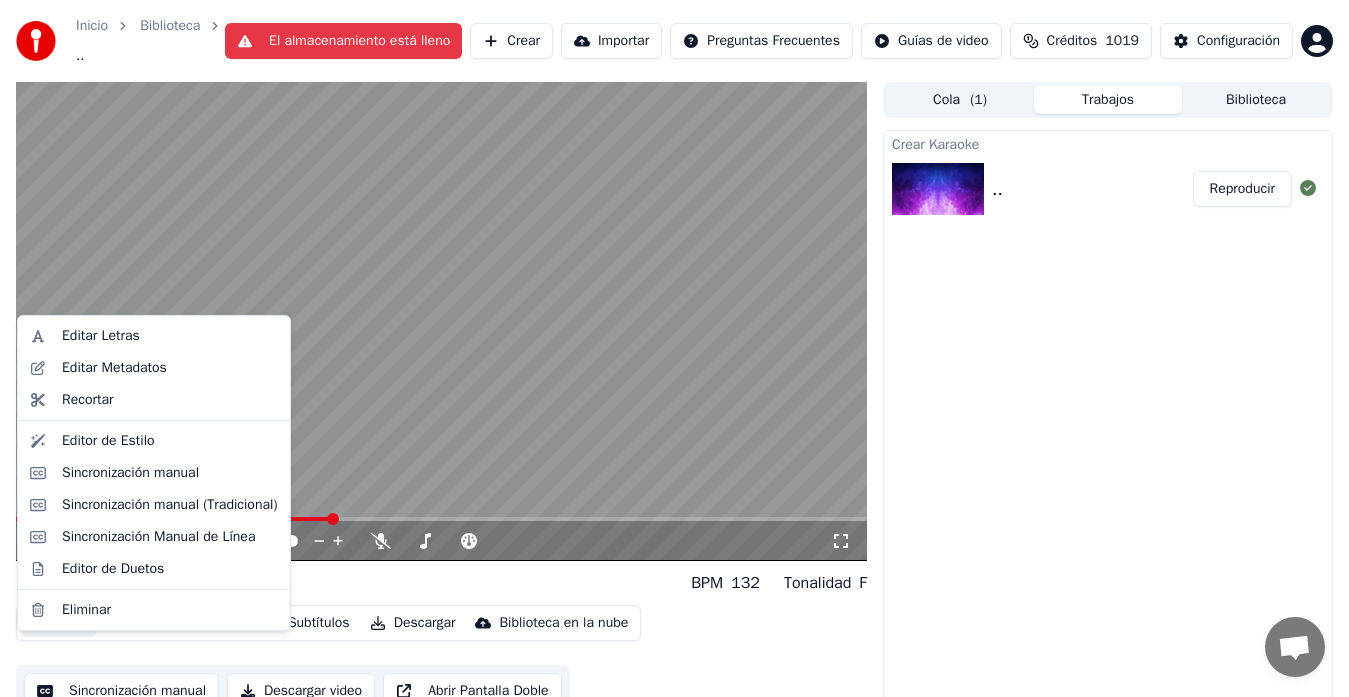 click on "Editar" at bounding box center (58, 623) 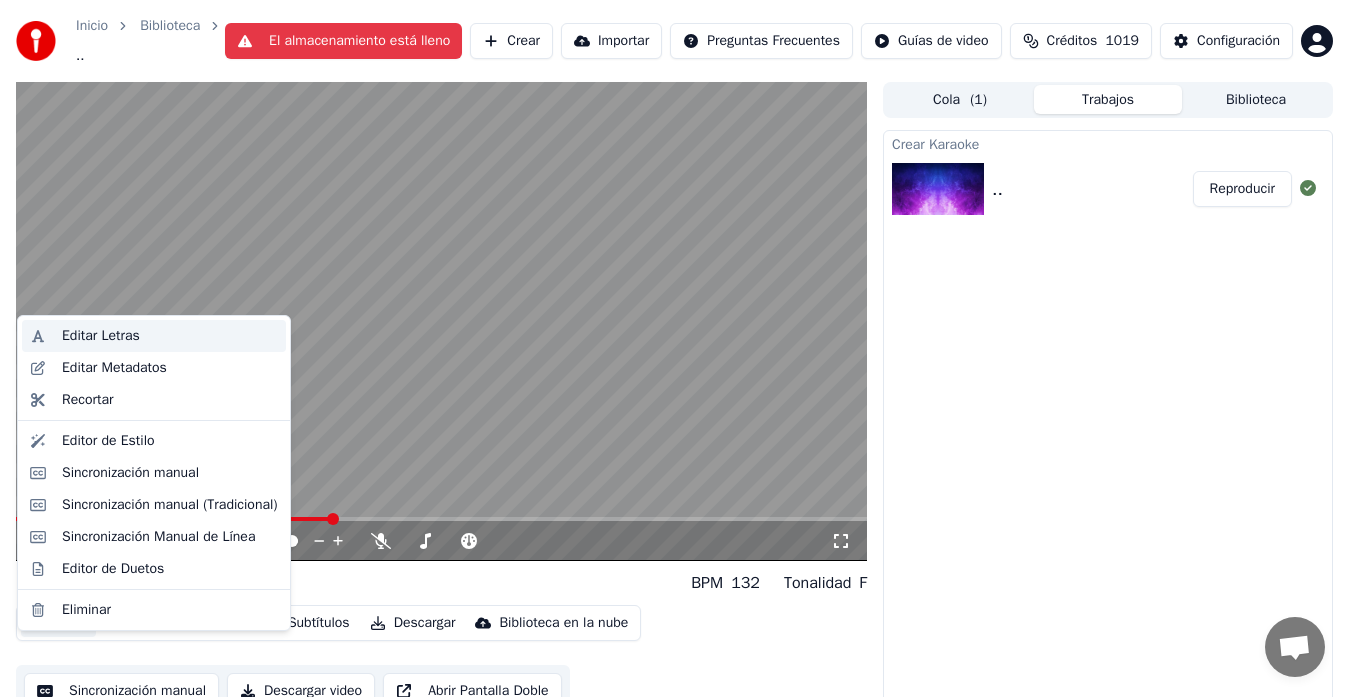 click on "Editar Letras" at bounding box center [101, 336] 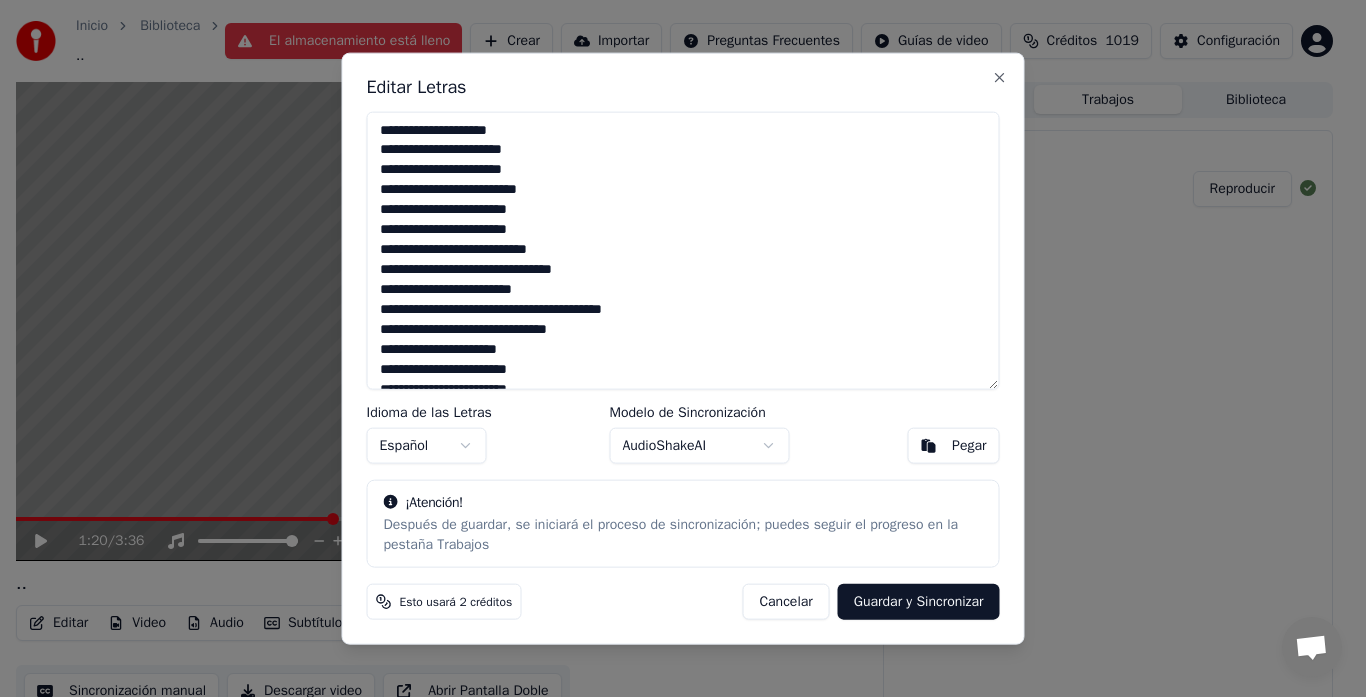 click on "**********" at bounding box center [683, 250] 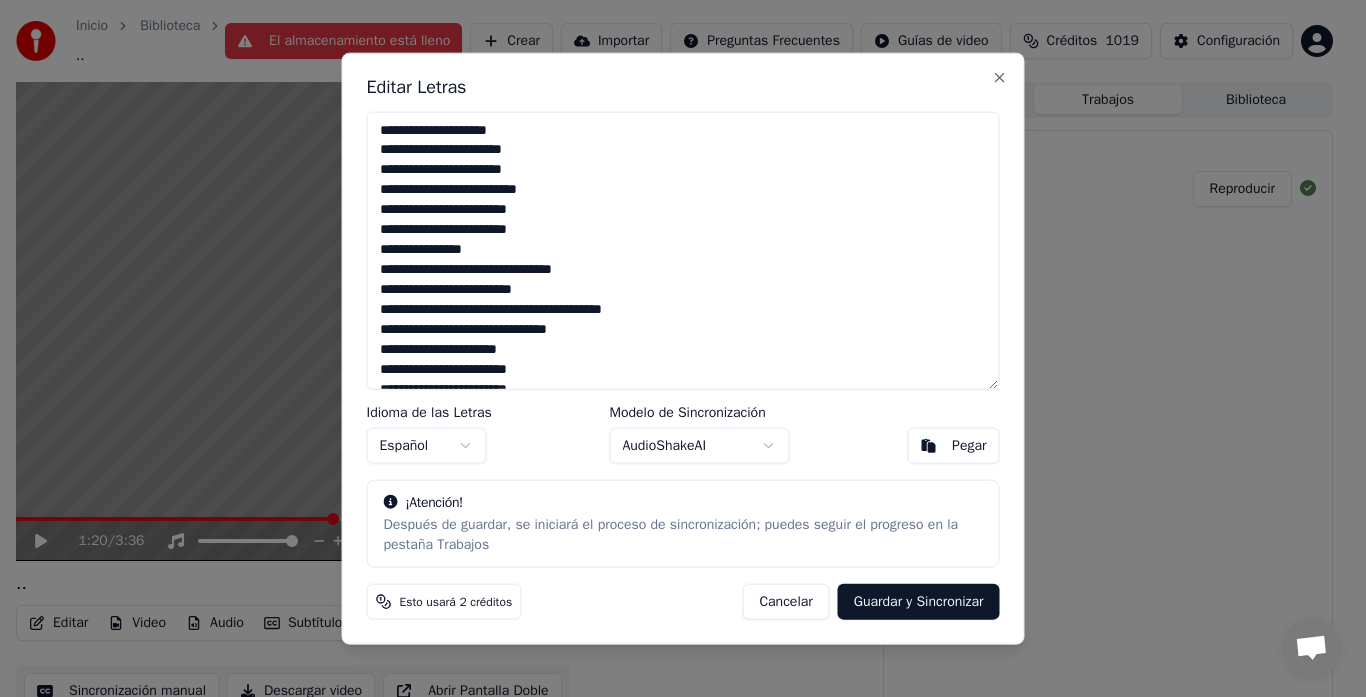 click on "**********" at bounding box center (683, 250) 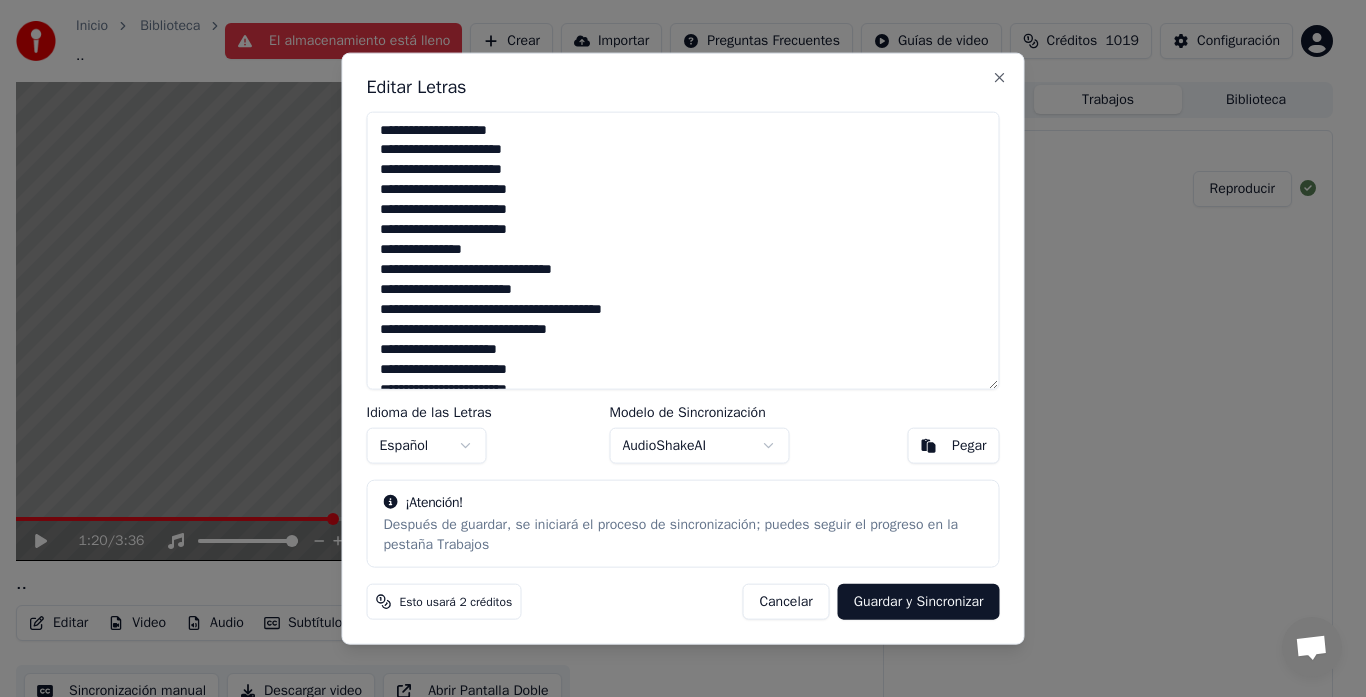 click on "**********" at bounding box center [683, 250] 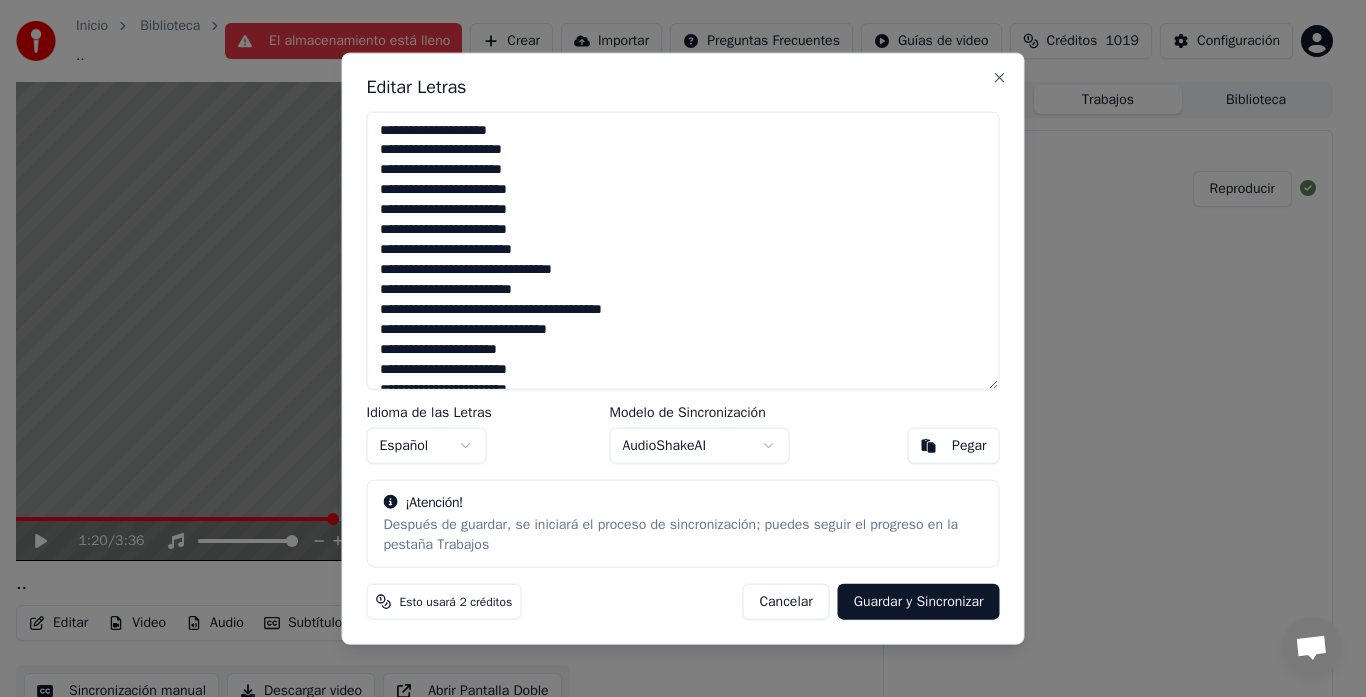 click on "**********" at bounding box center [683, 250] 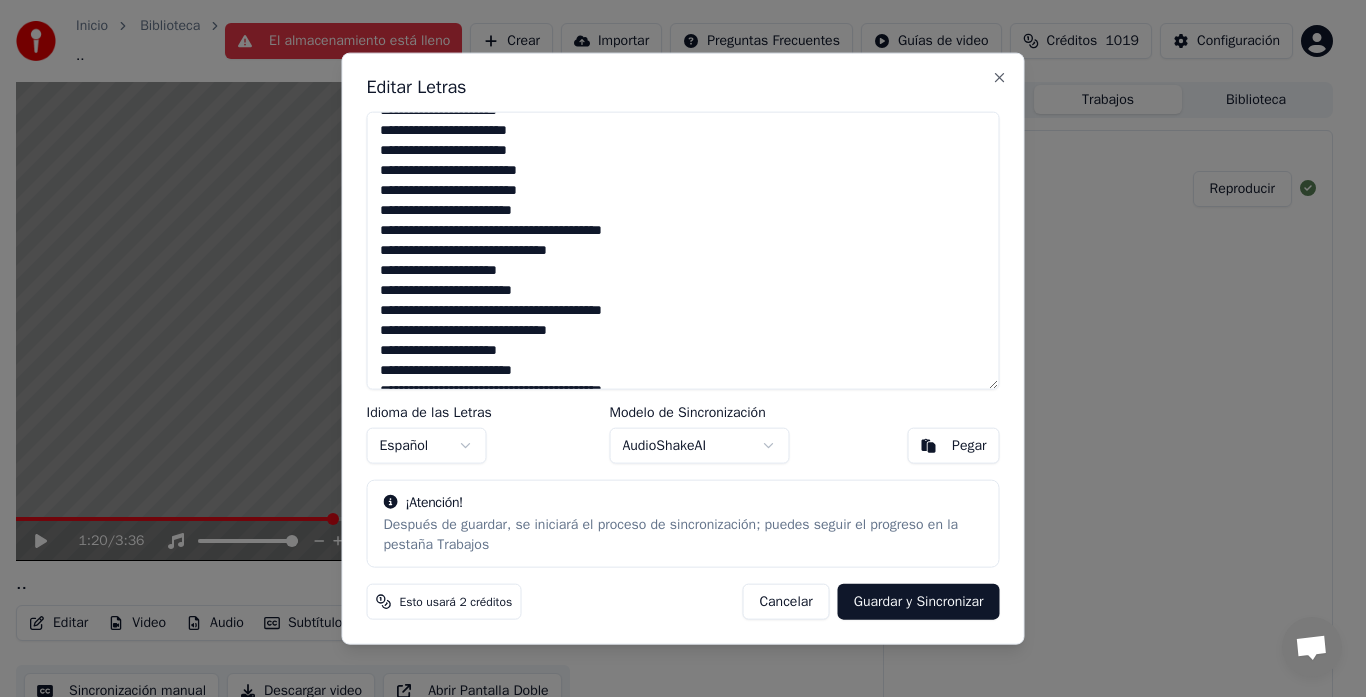 scroll, scrollTop: 259, scrollLeft: 0, axis: vertical 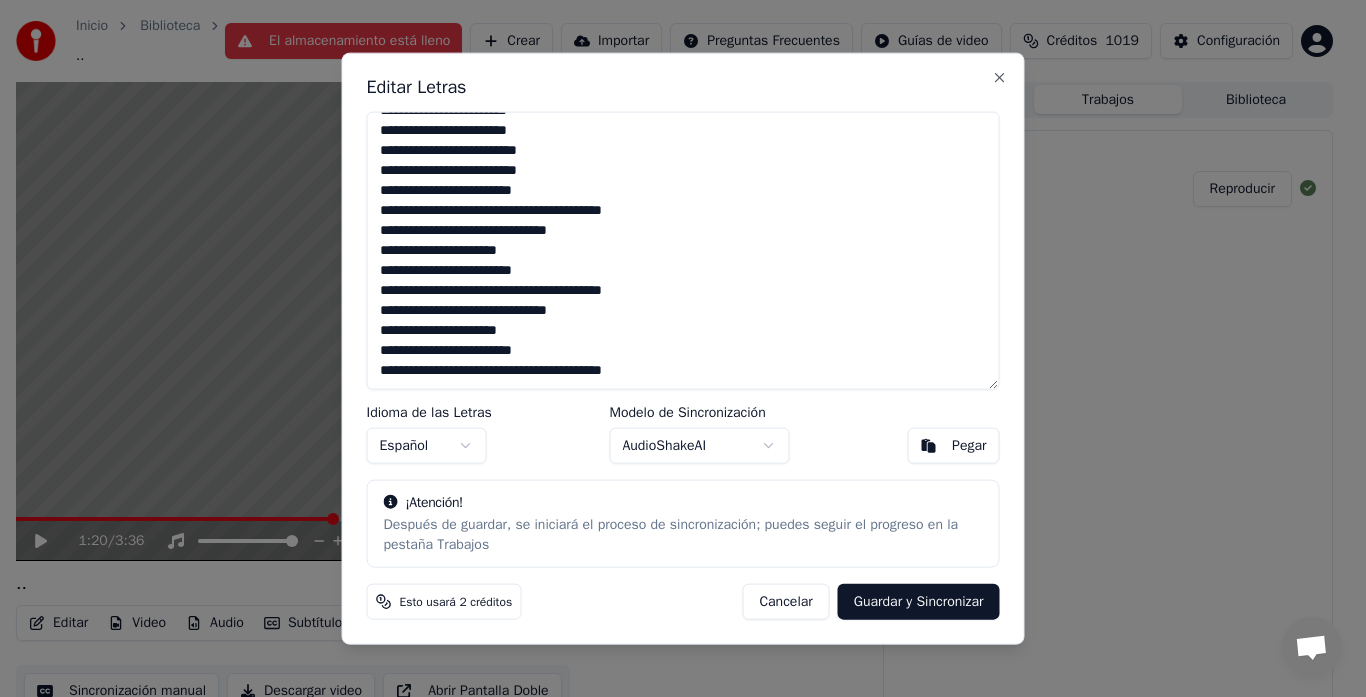 click on "**********" at bounding box center [683, 250] 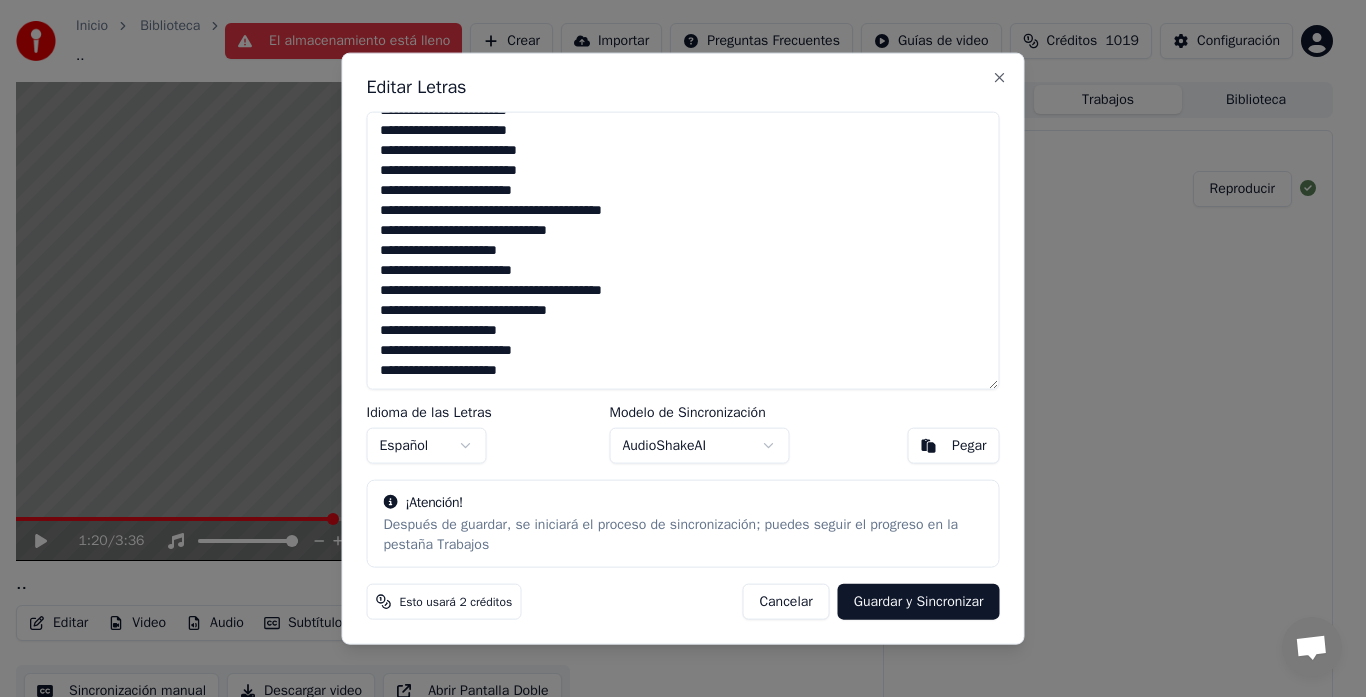 click on "**********" at bounding box center [683, 250] 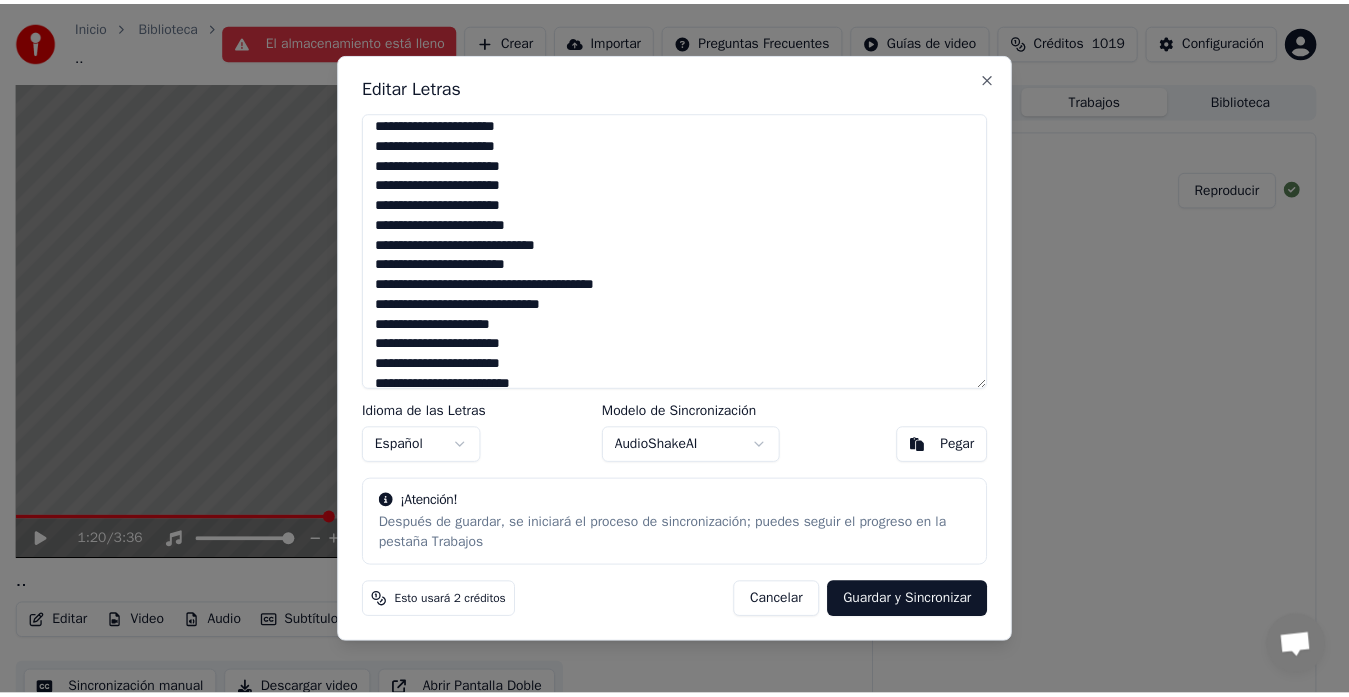 scroll, scrollTop: 0, scrollLeft: 0, axis: both 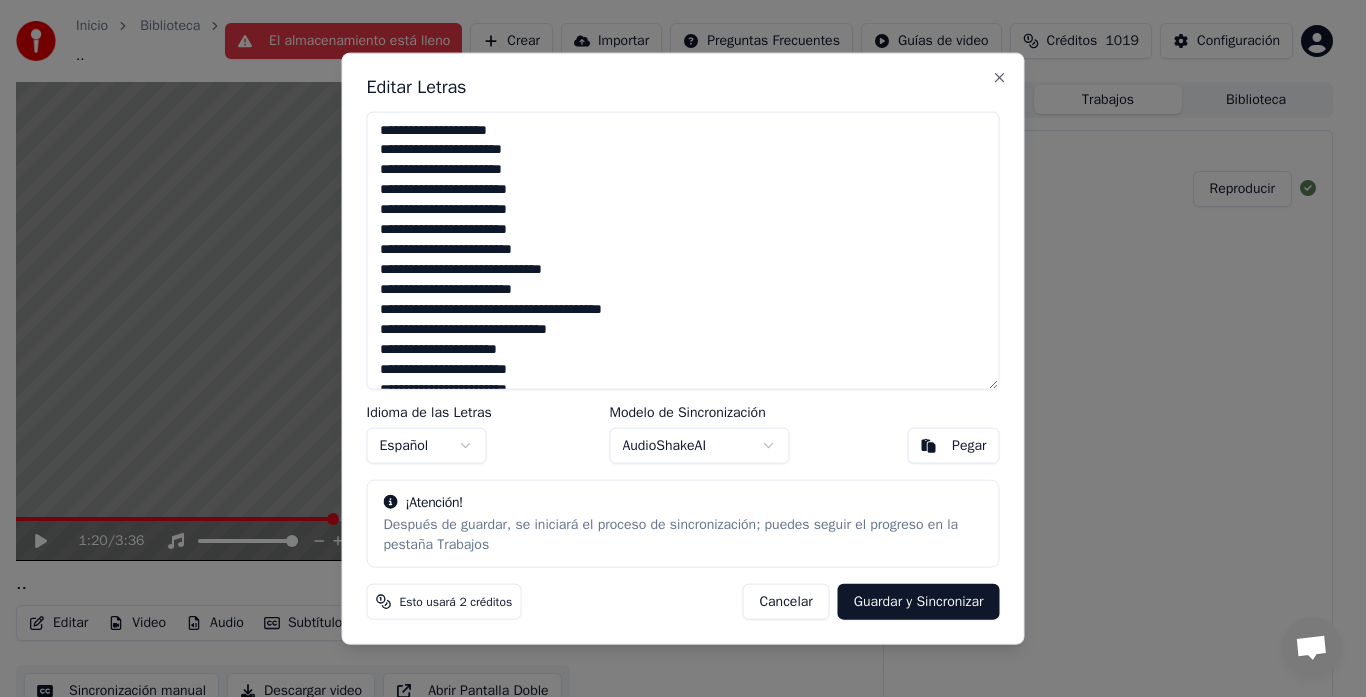 click on "Guardar y Sincronizar" at bounding box center (919, 602) 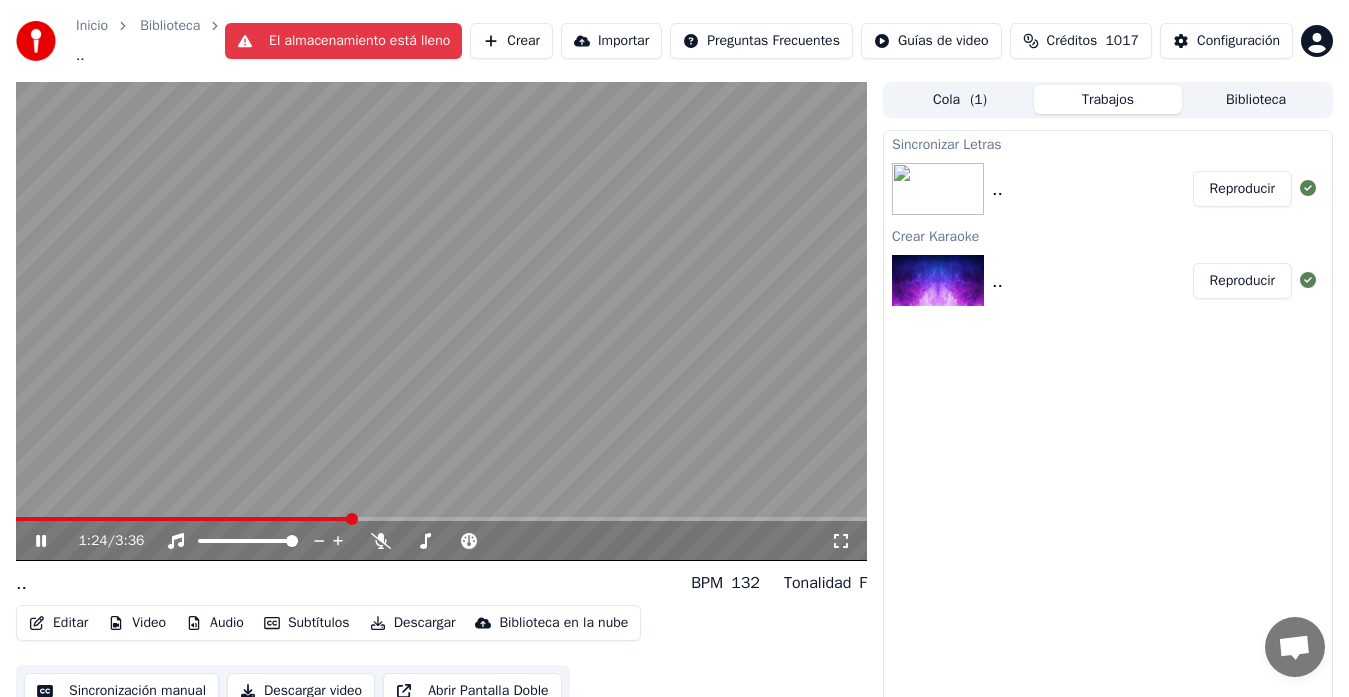 click on "Reproducir" at bounding box center (1242, 189) 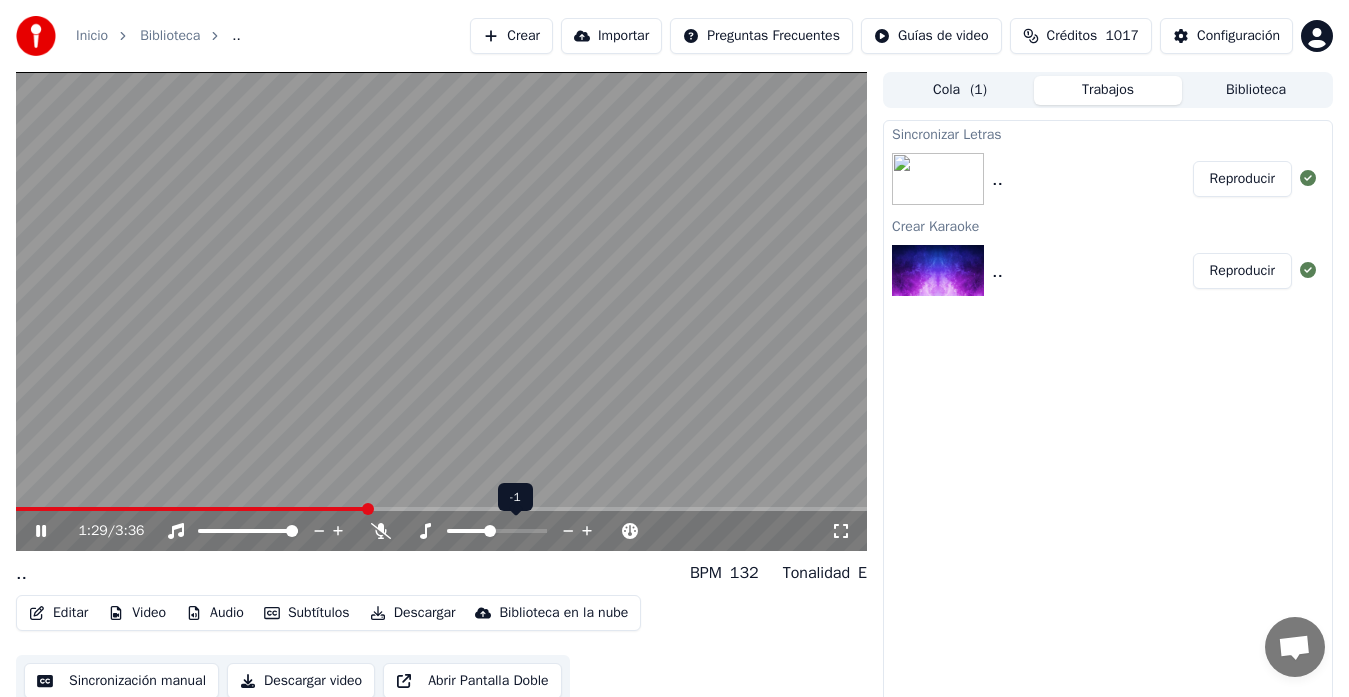 click at bounding box center [490, 531] 